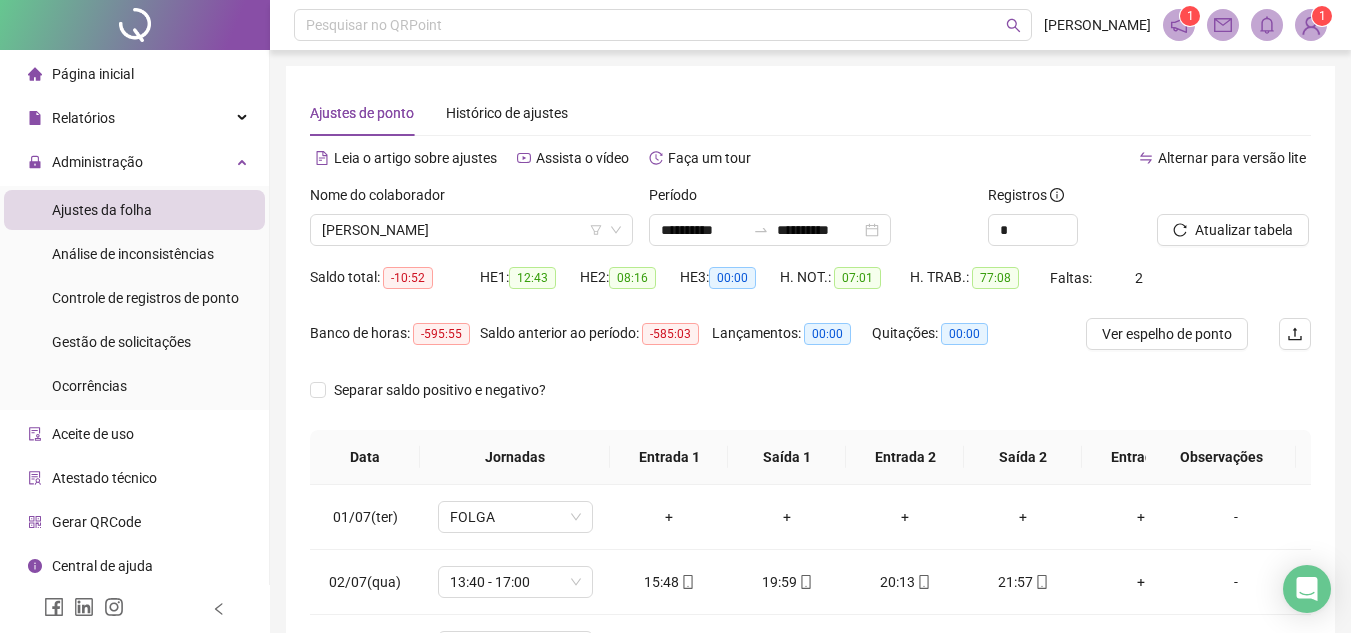 scroll, scrollTop: 389, scrollLeft: 0, axis: vertical 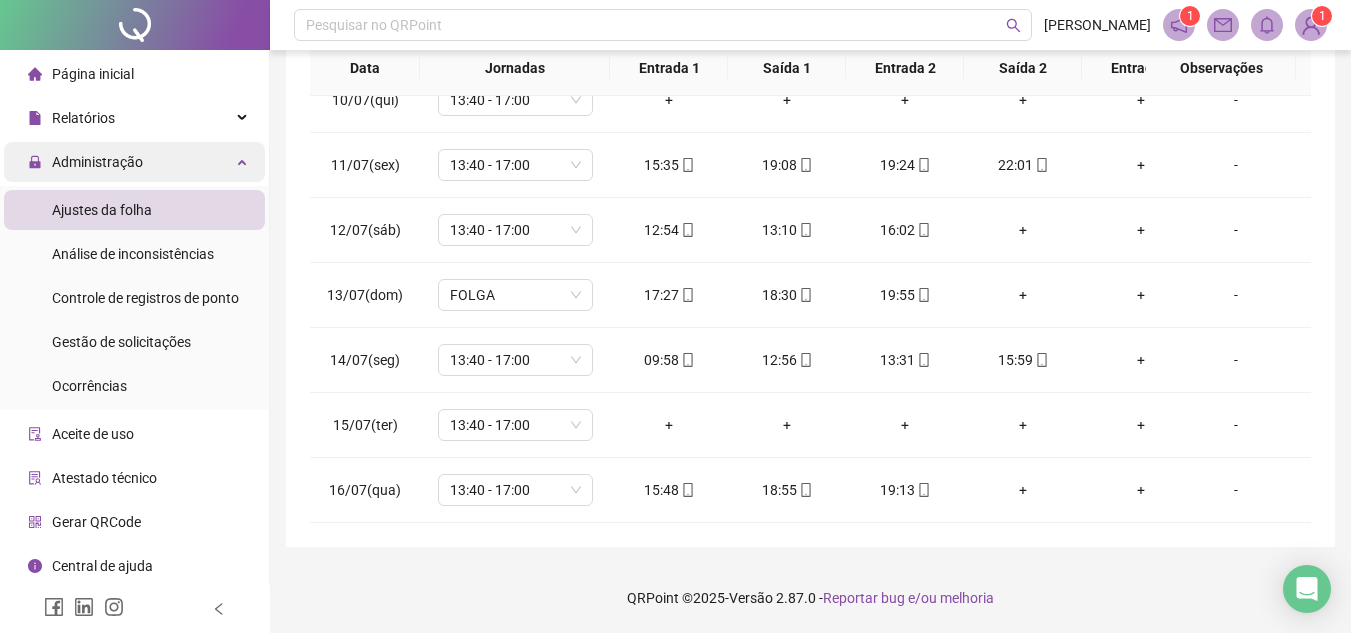 click on "Administração" at bounding box center (97, 162) 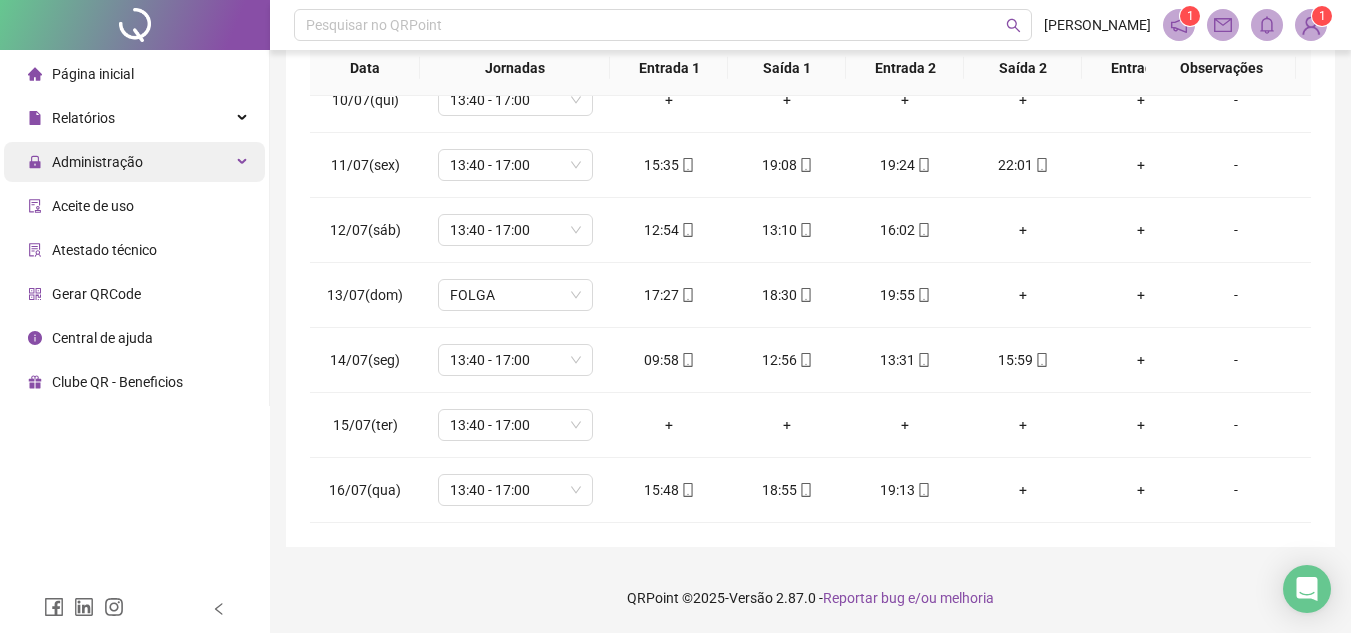 click on "Administração" at bounding box center [134, 162] 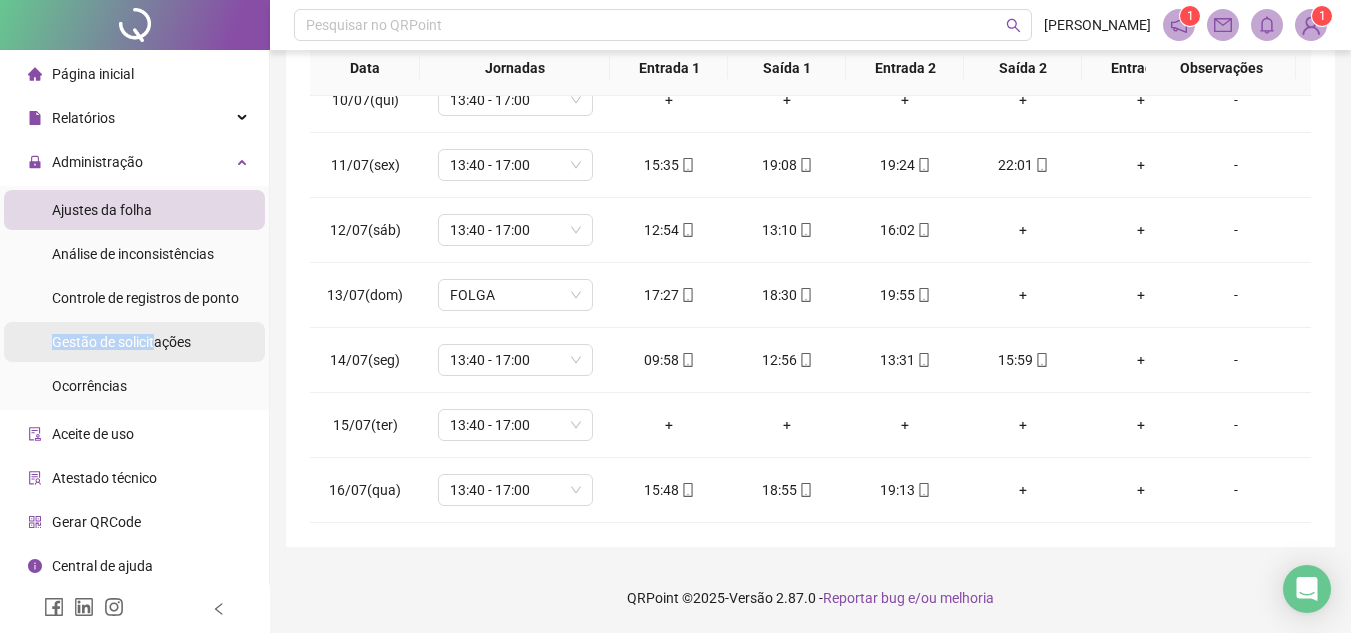 drag, startPoint x: 156, startPoint y: 307, endPoint x: 153, endPoint y: 337, distance: 30.149628 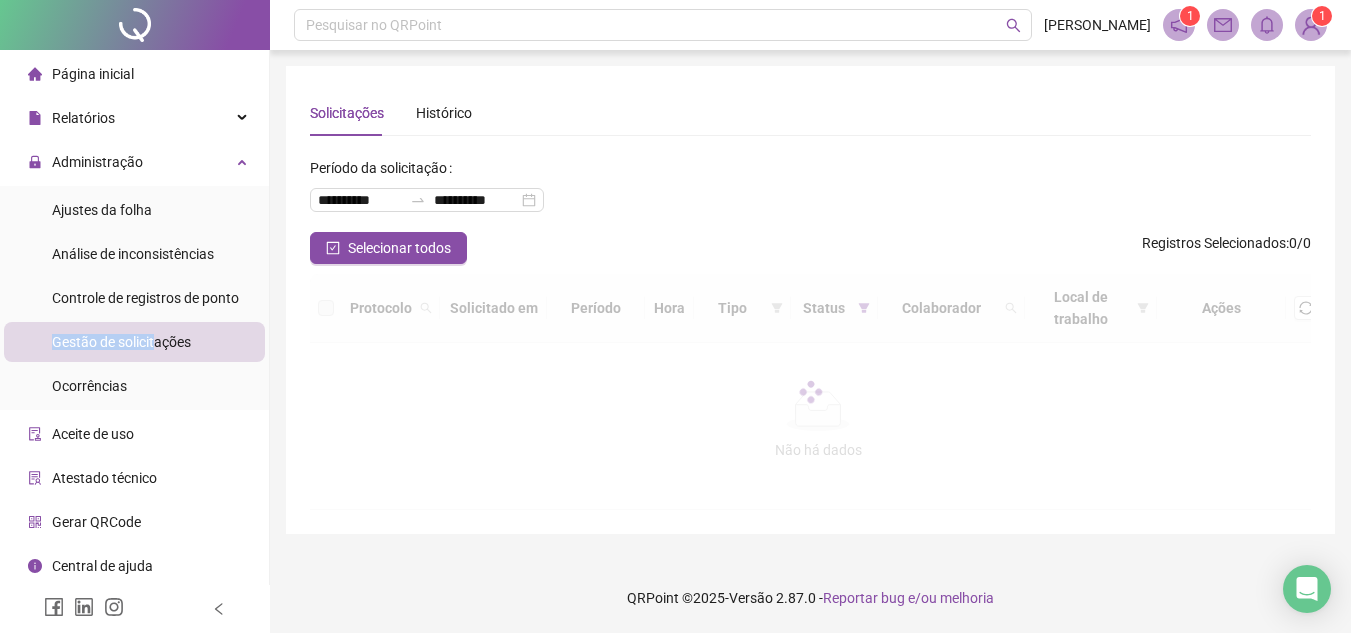 scroll, scrollTop: 0, scrollLeft: 0, axis: both 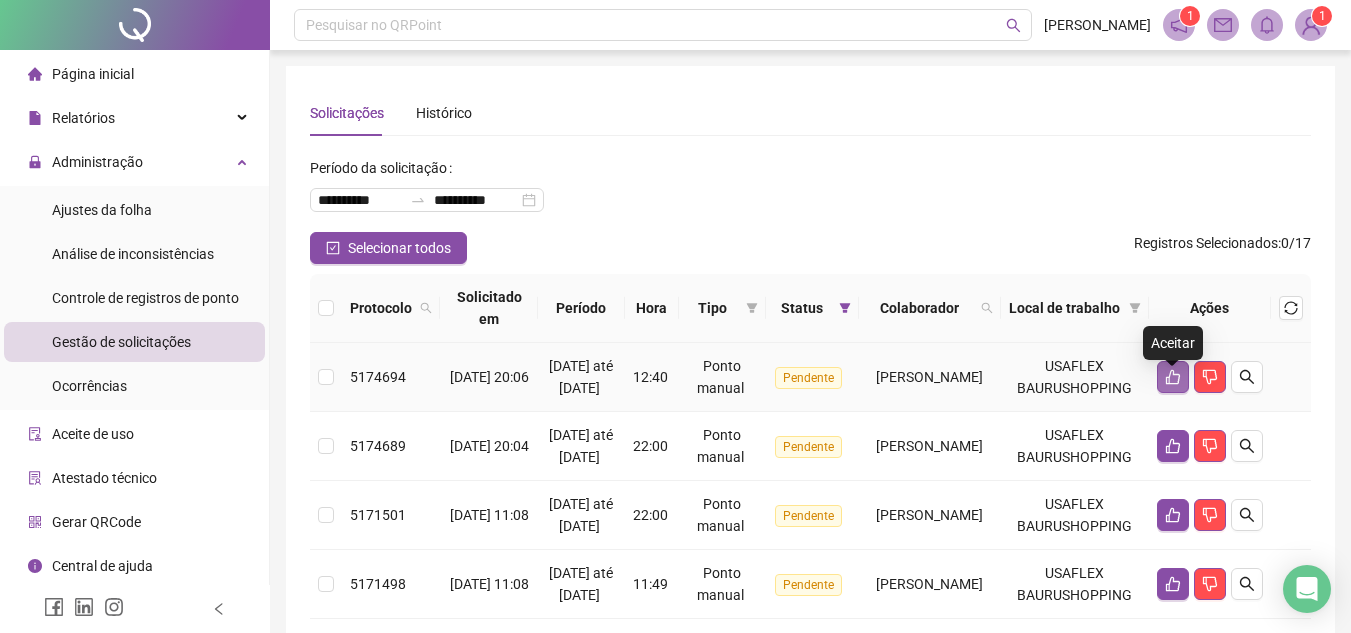 click 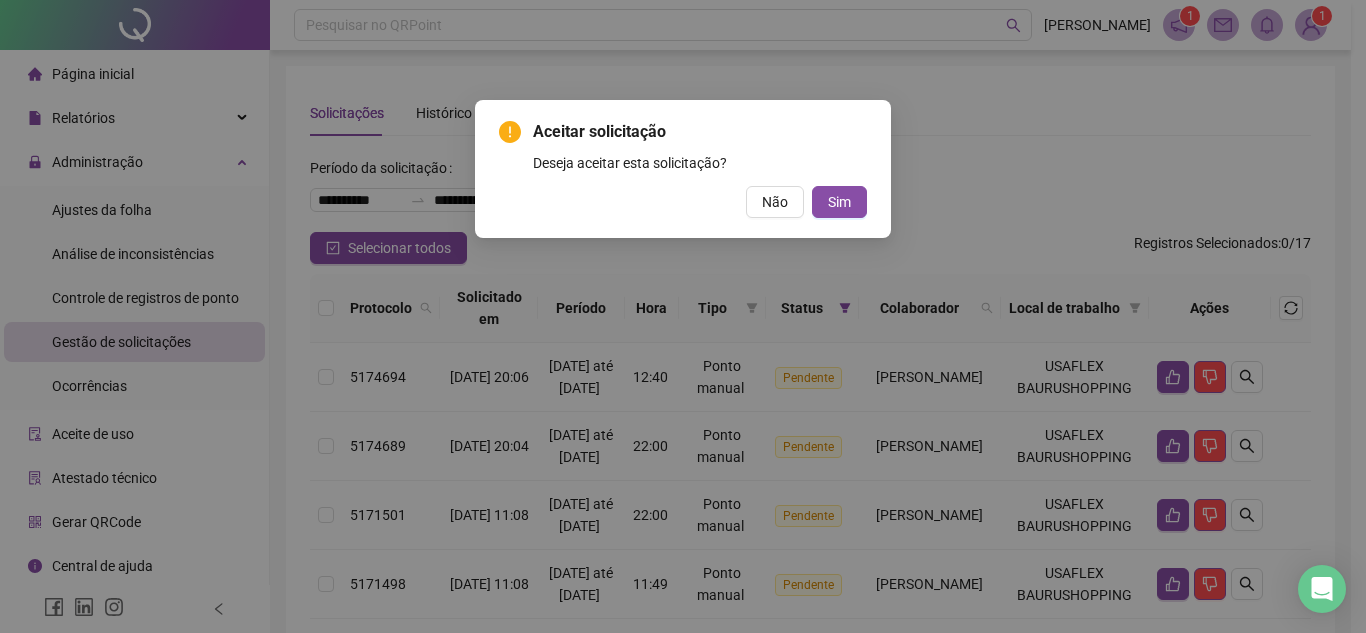 drag, startPoint x: 797, startPoint y: 102, endPoint x: 818, endPoint y: 141, distance: 44.294468 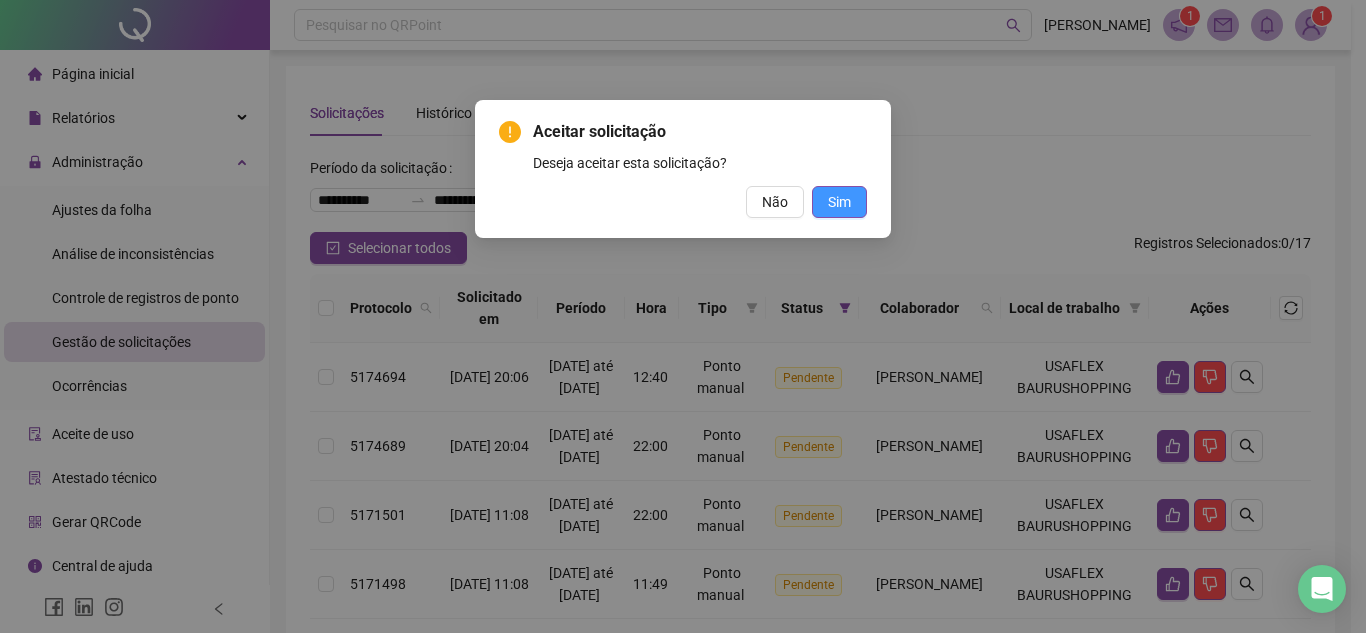 click on "Sim" at bounding box center [839, 202] 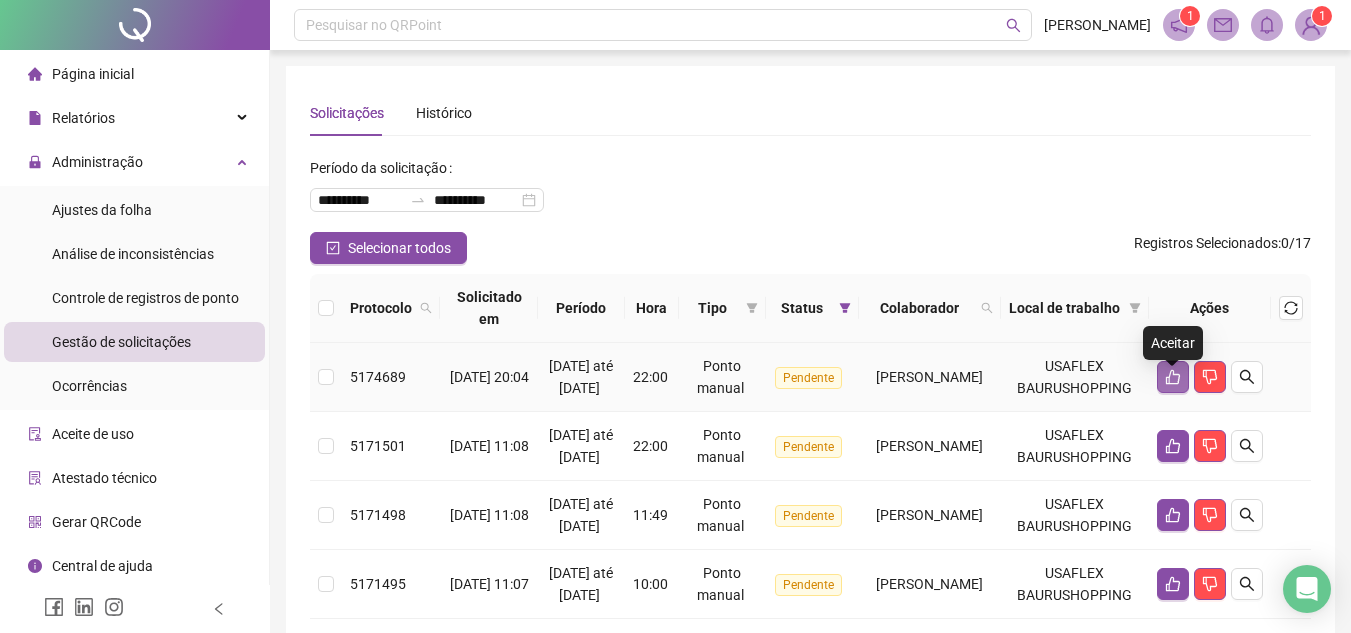 click 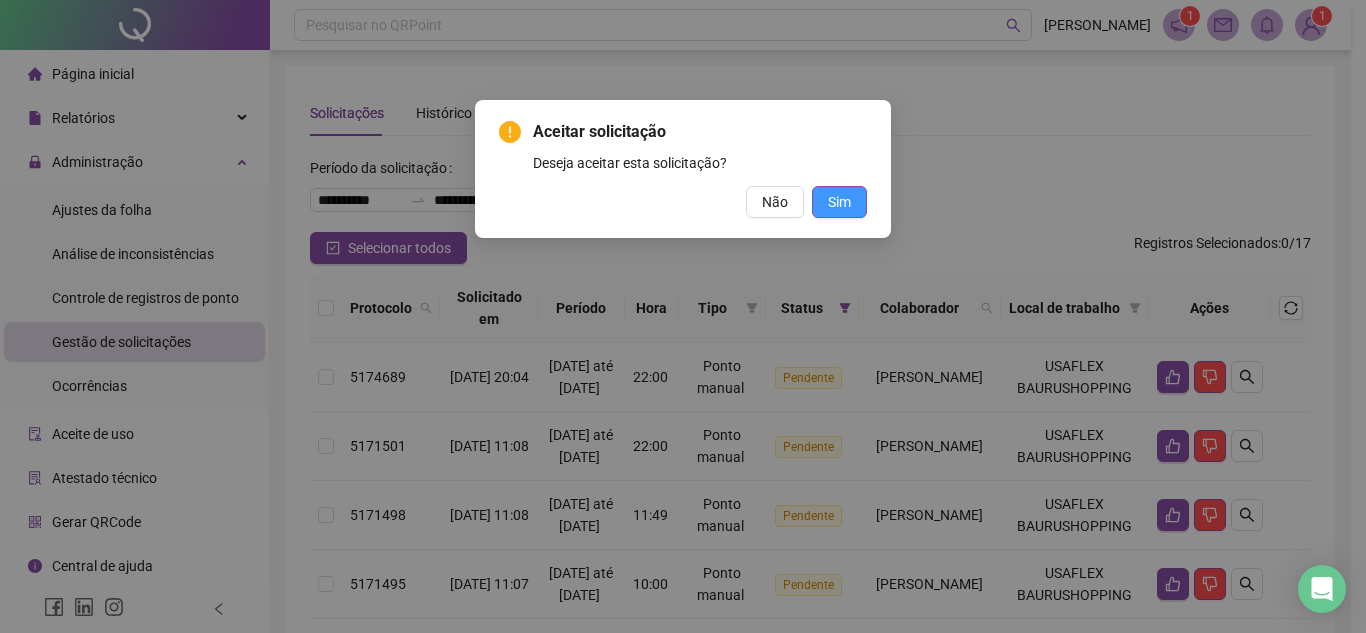 click on "Sim" at bounding box center (839, 202) 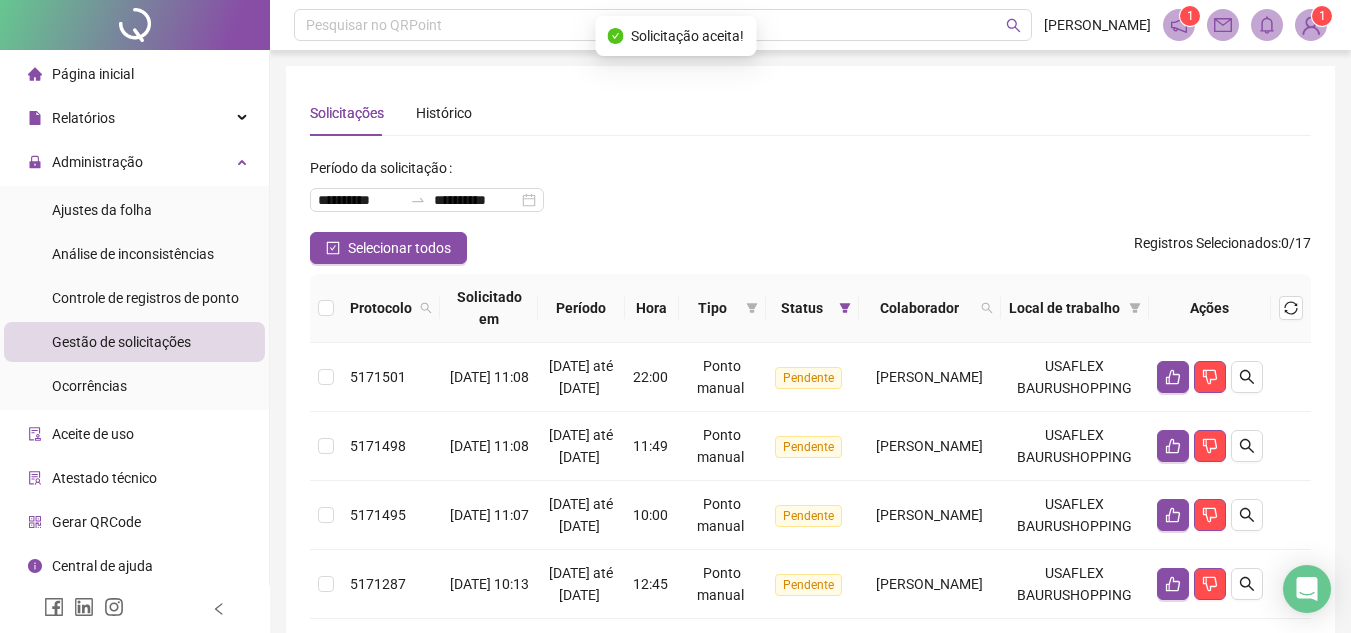 click on "**********" at bounding box center (810, 192) 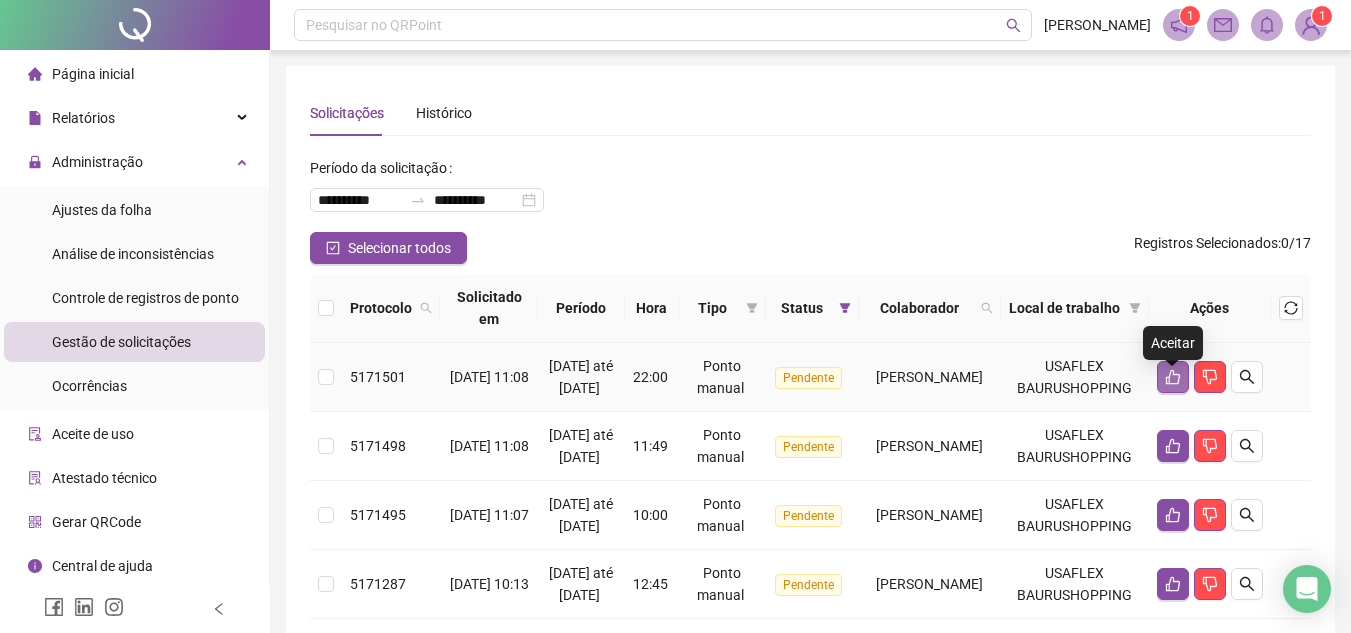 click 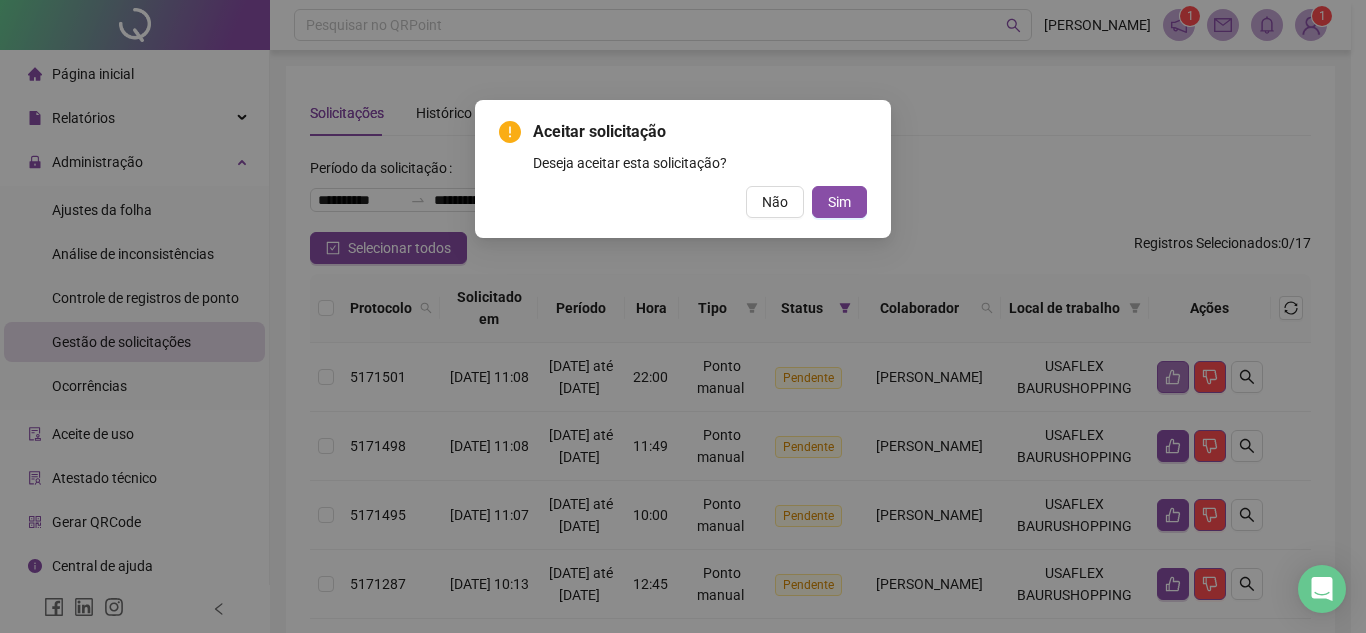 click on "Aceitar solicitação Deseja aceitar esta solicitação? Não Sim" at bounding box center [683, 316] 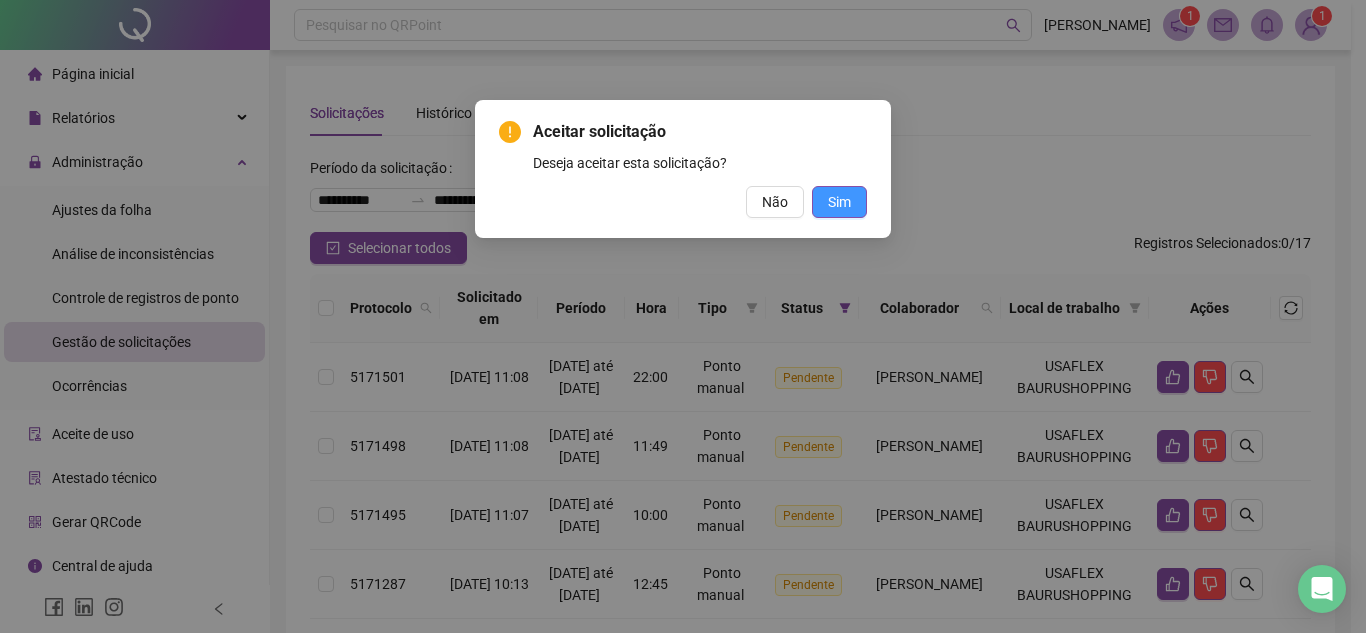 click on "Sim" at bounding box center [839, 202] 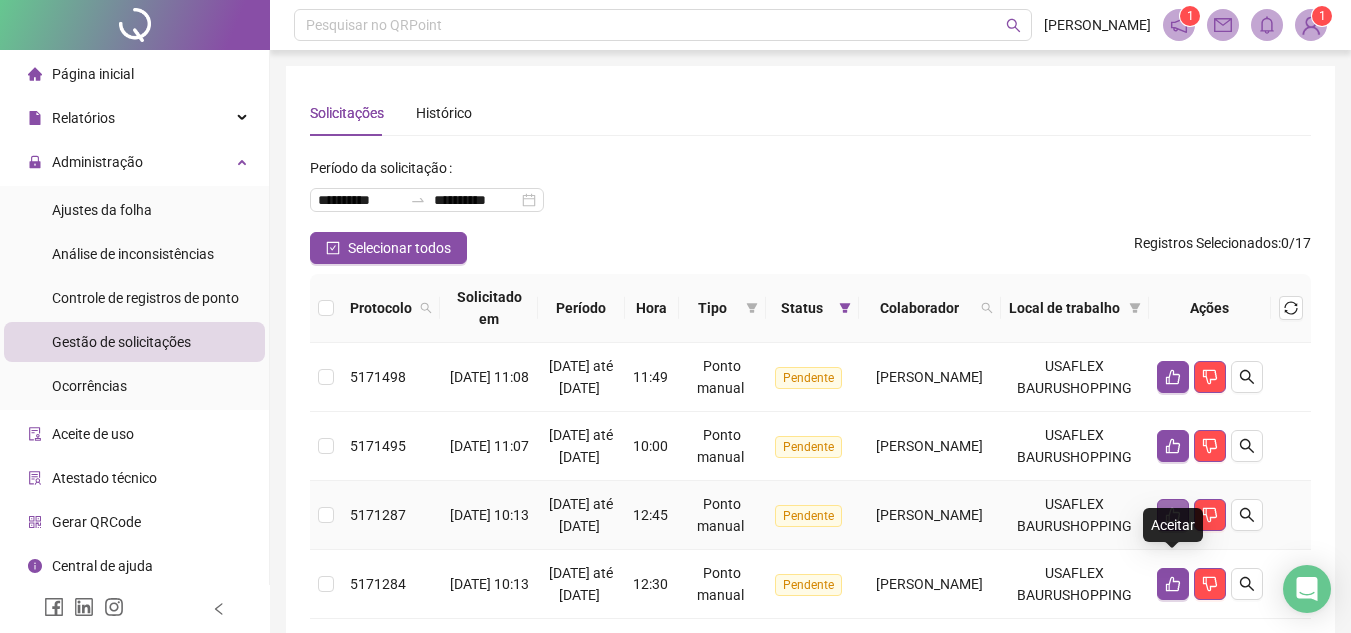click 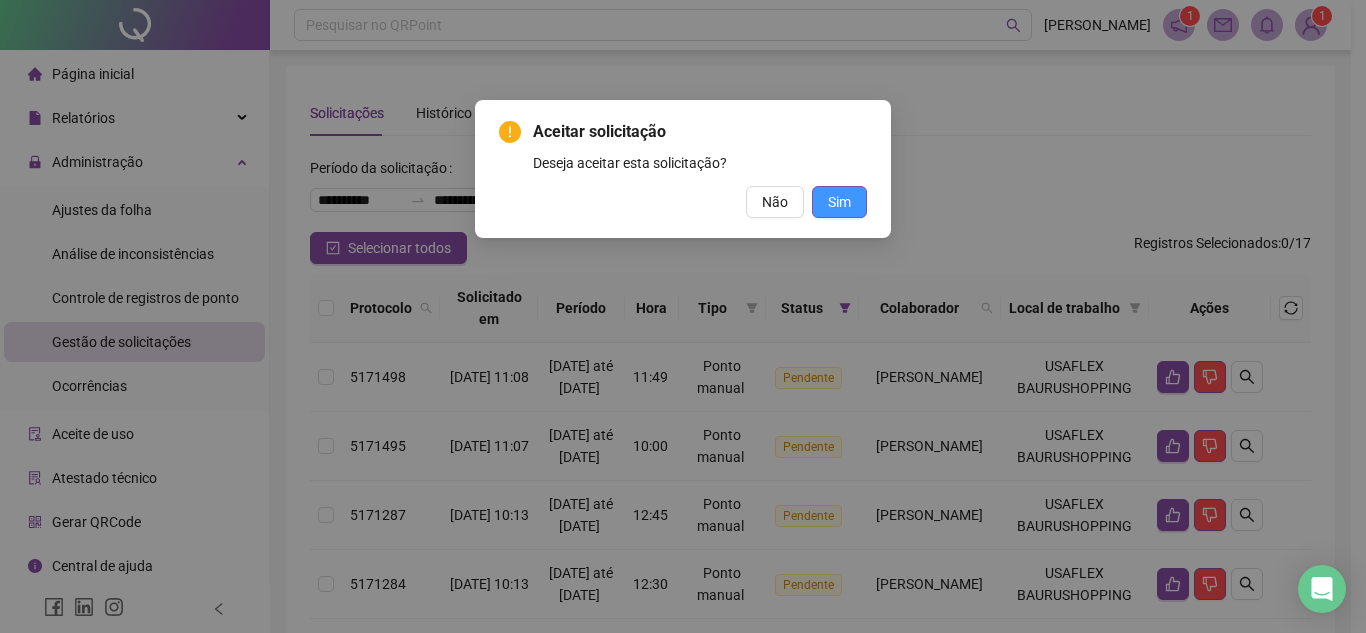 click on "Sim" at bounding box center [839, 202] 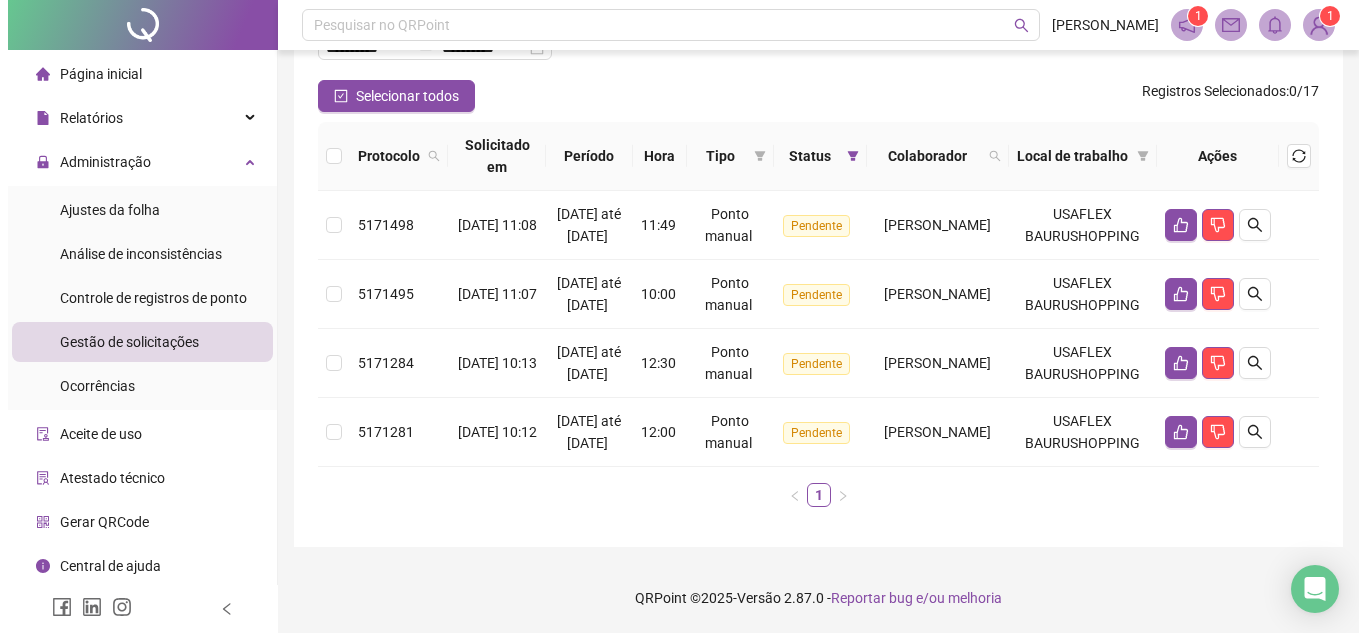 scroll, scrollTop: 200, scrollLeft: 0, axis: vertical 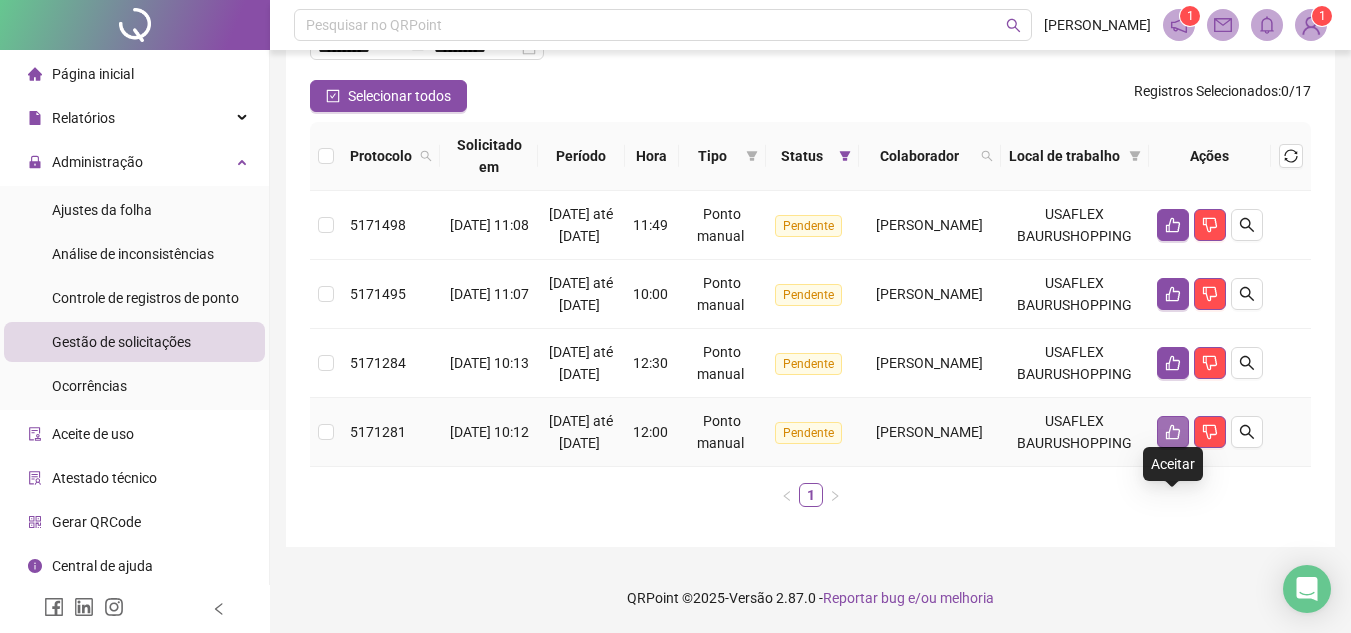 click at bounding box center (1173, 432) 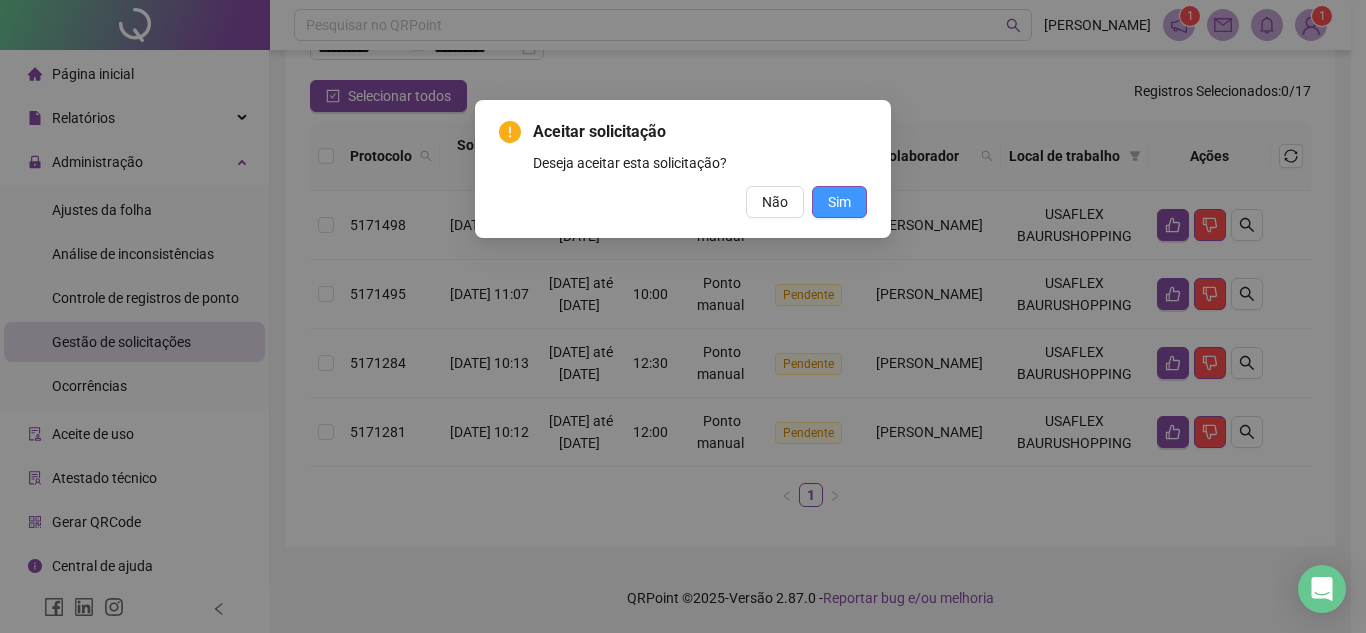 click on "Sim" at bounding box center (839, 202) 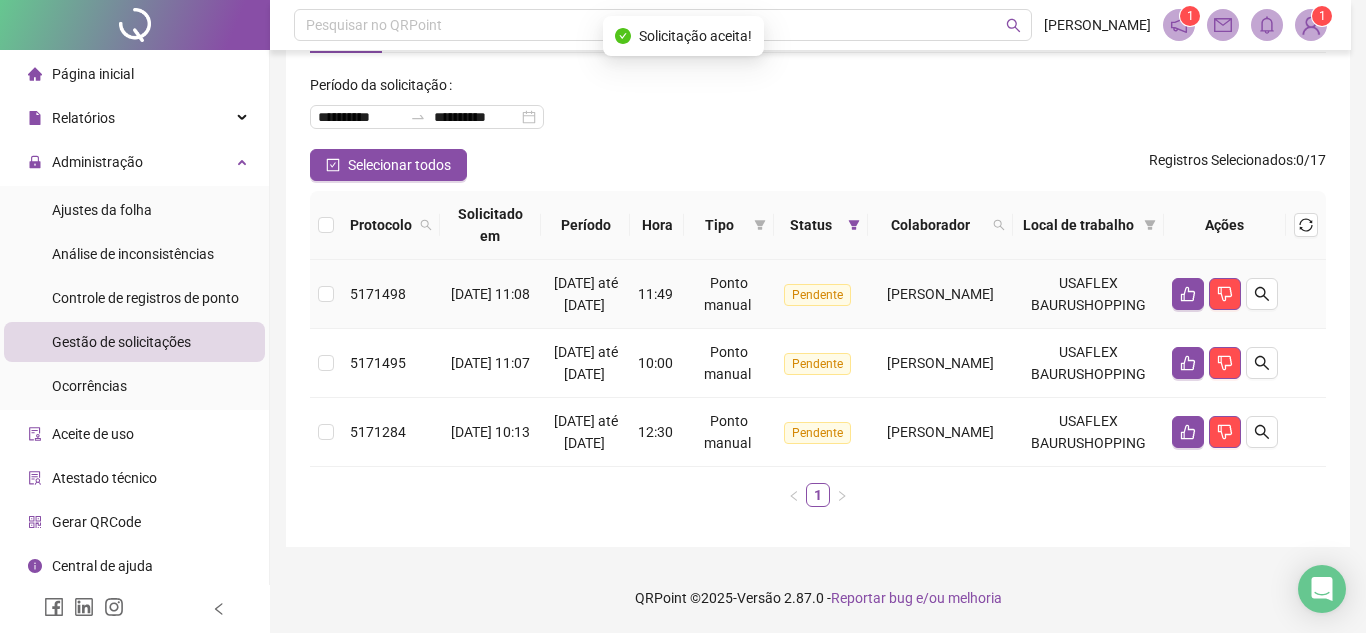 scroll, scrollTop: 149, scrollLeft: 0, axis: vertical 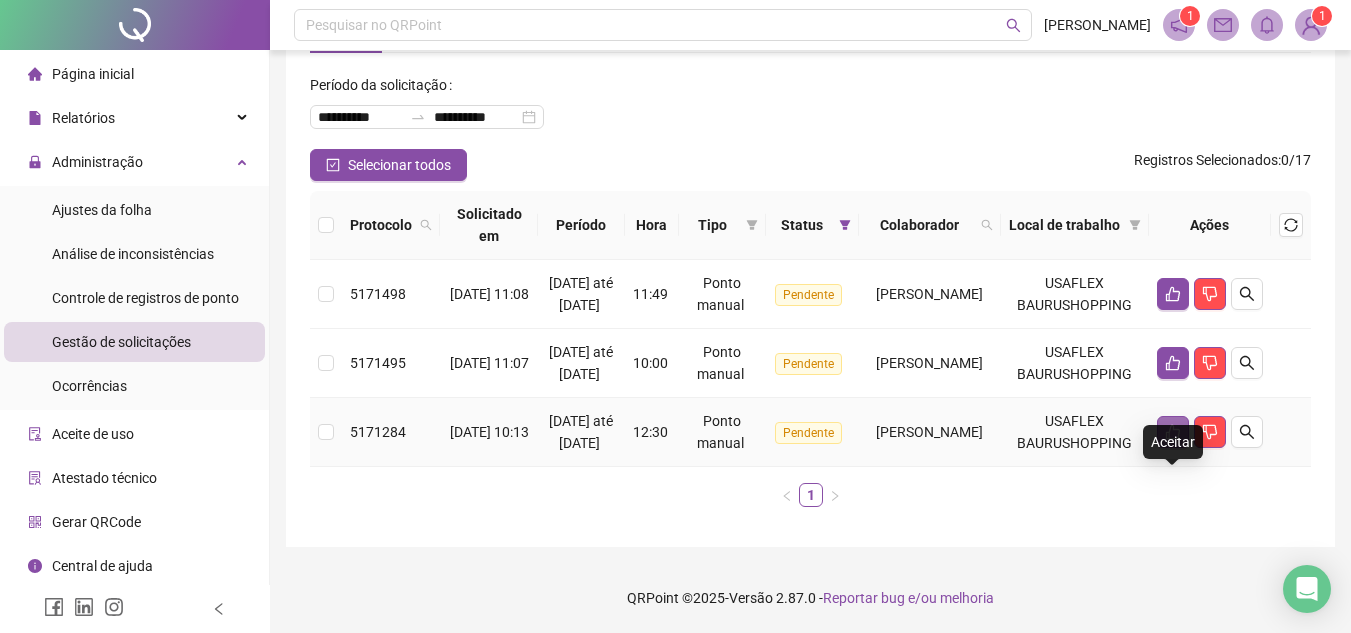 click 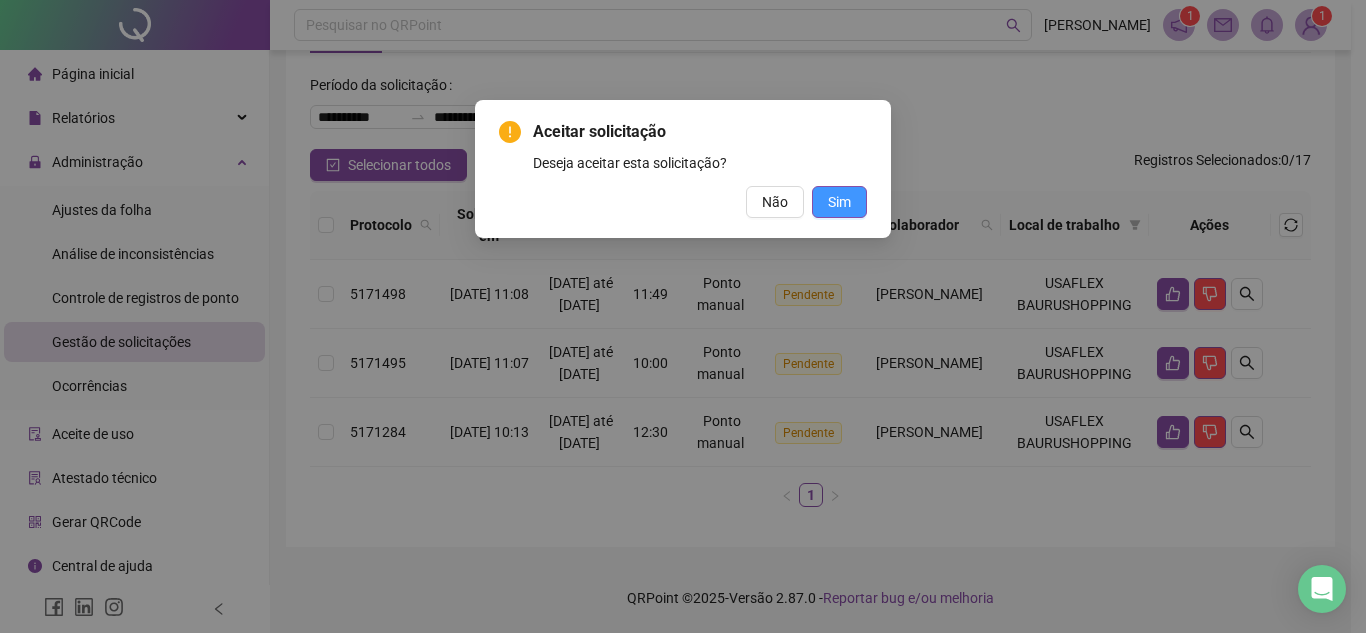click on "Sim" at bounding box center [839, 202] 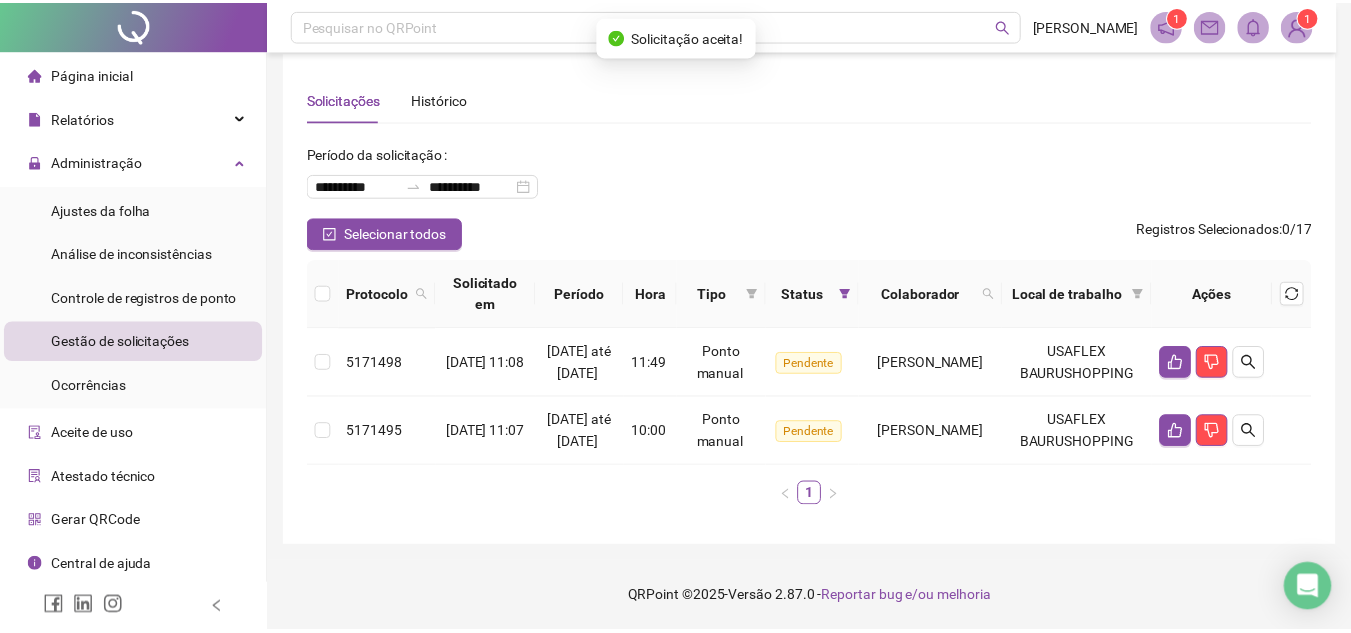 scroll, scrollTop: 58, scrollLeft: 0, axis: vertical 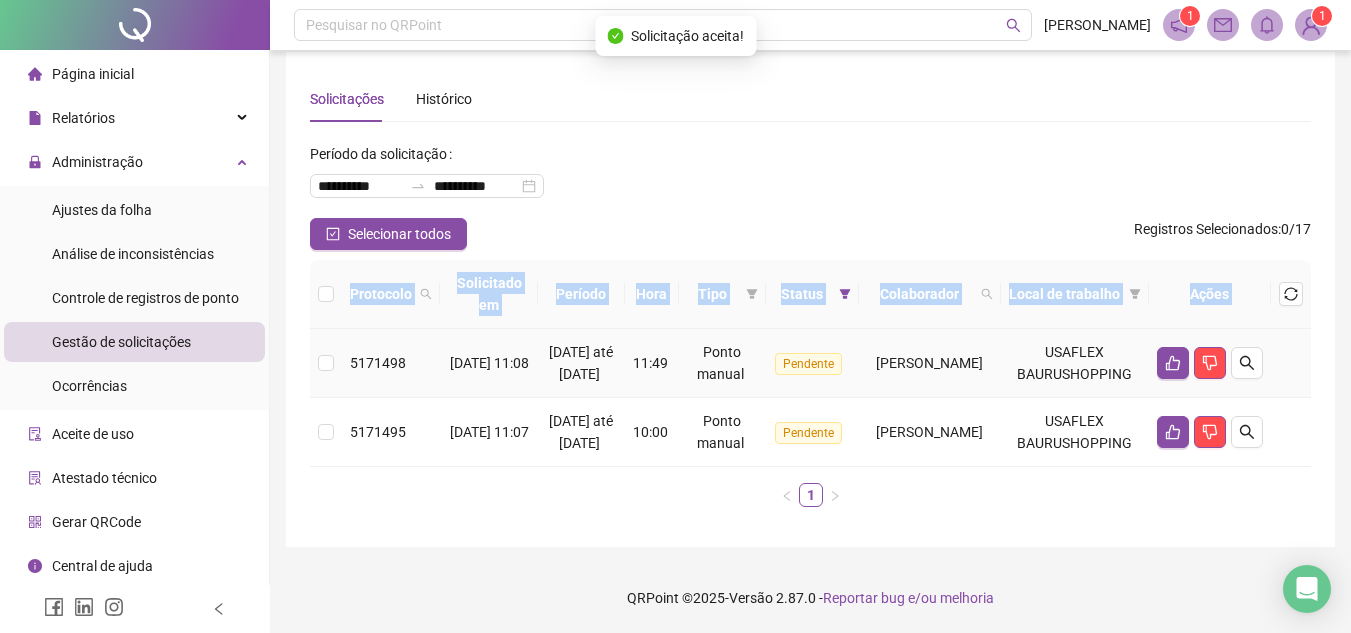 drag, startPoint x: 319, startPoint y: 310, endPoint x: 271, endPoint y: 300, distance: 49.0306 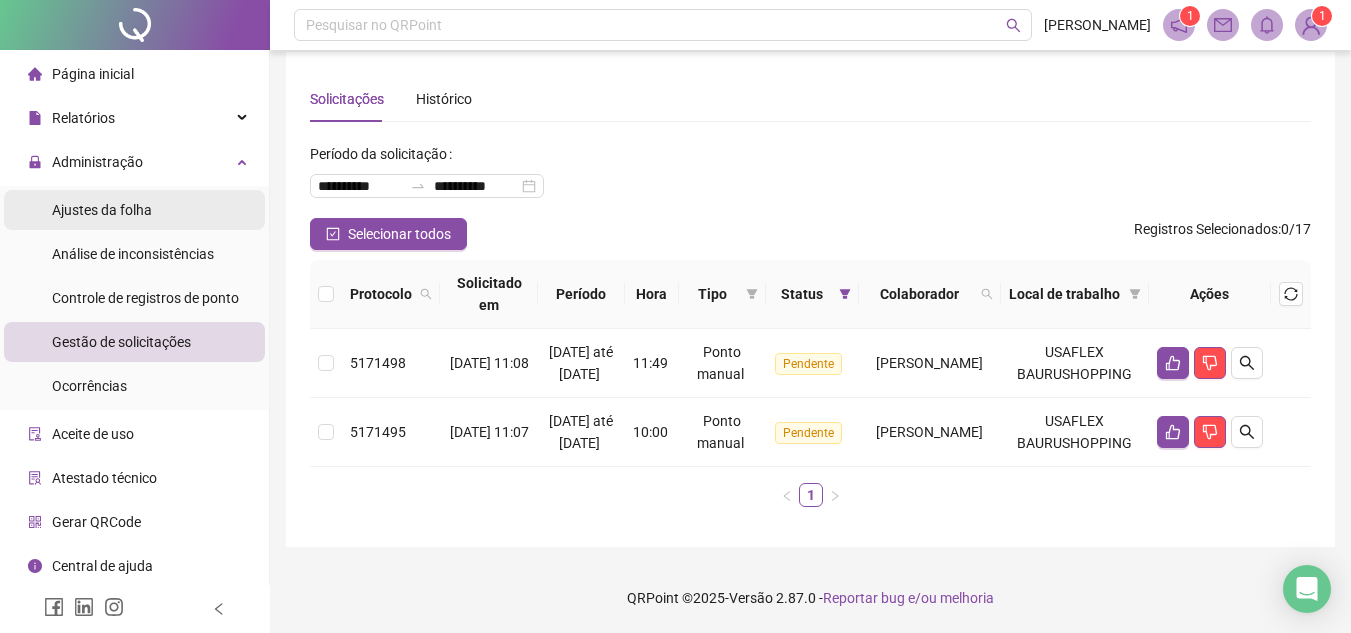 click on "Ajustes da folha" at bounding box center (102, 210) 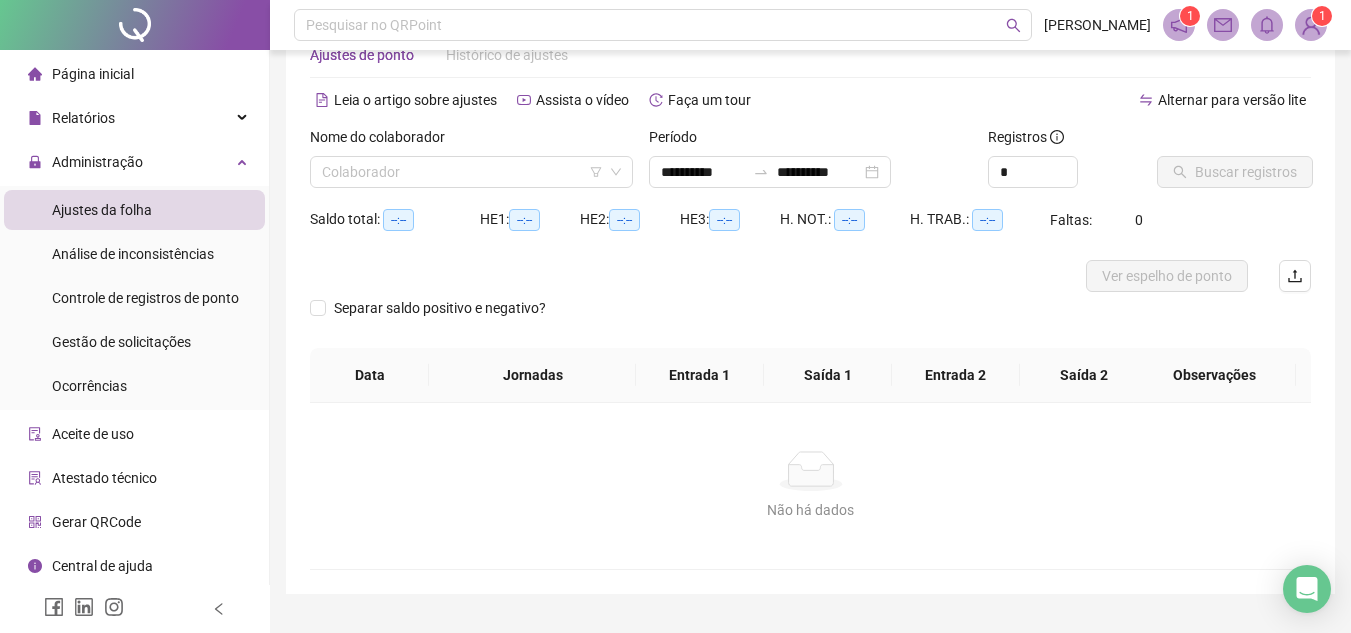 type on "**********" 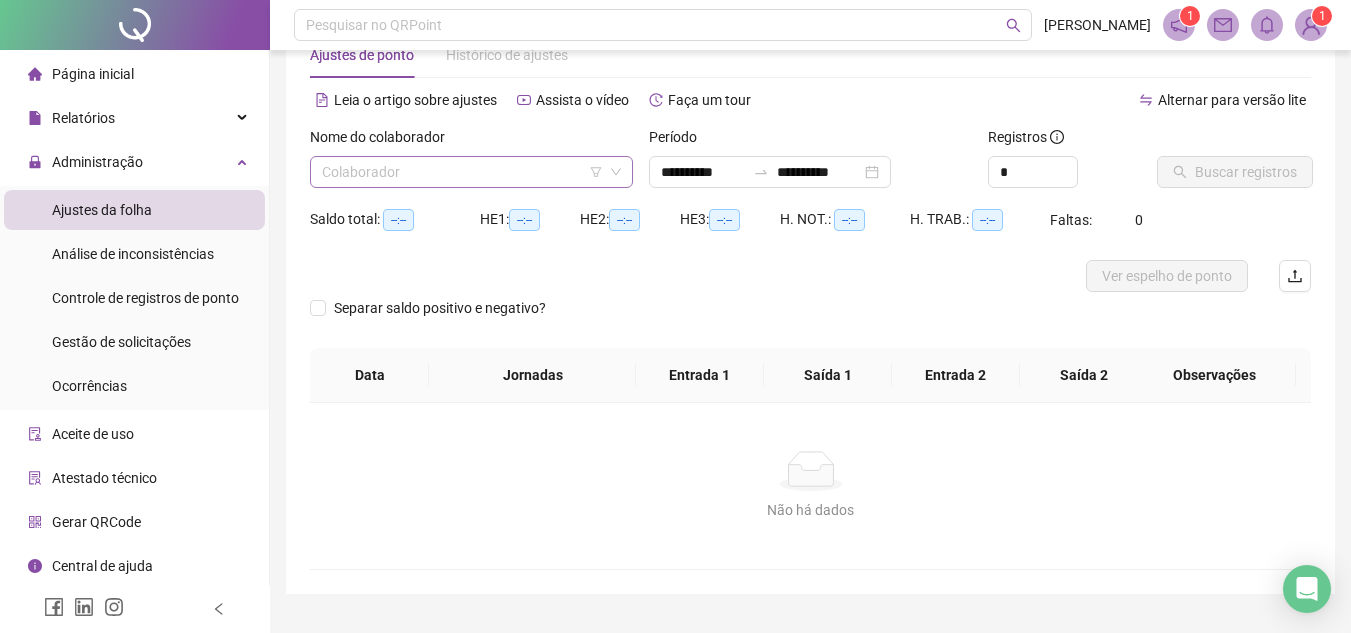 click at bounding box center [465, 172] 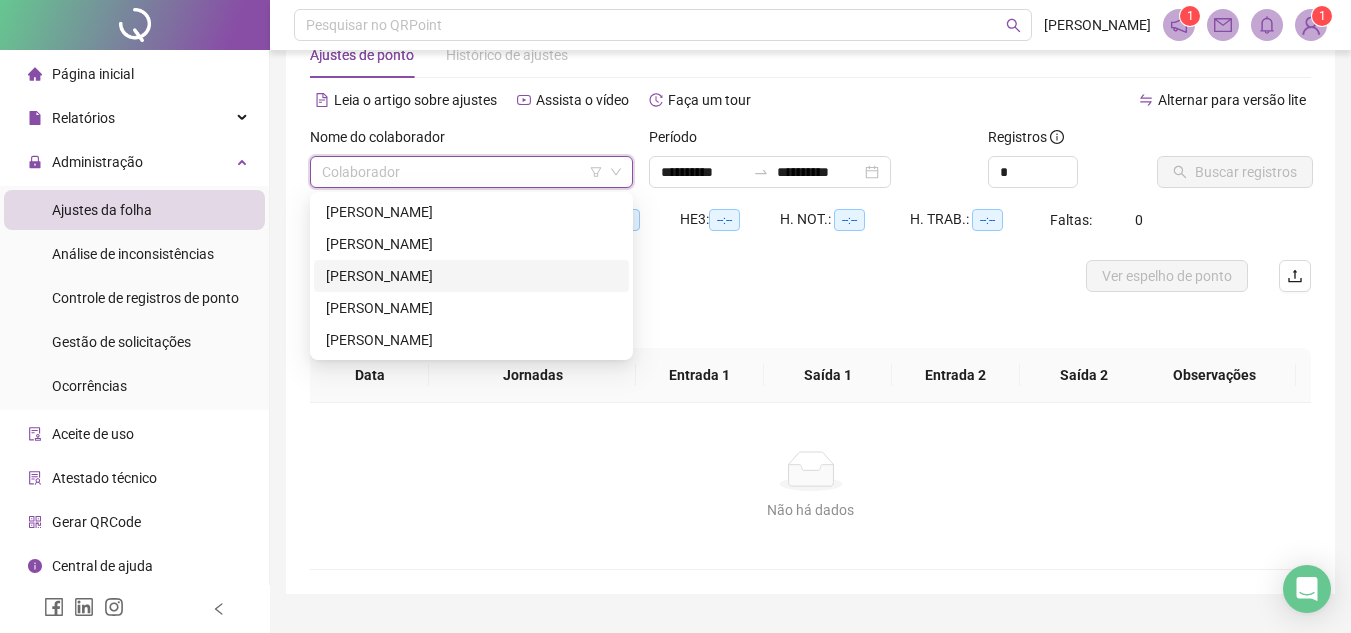 click on "[PERSON_NAME]" at bounding box center (471, 276) 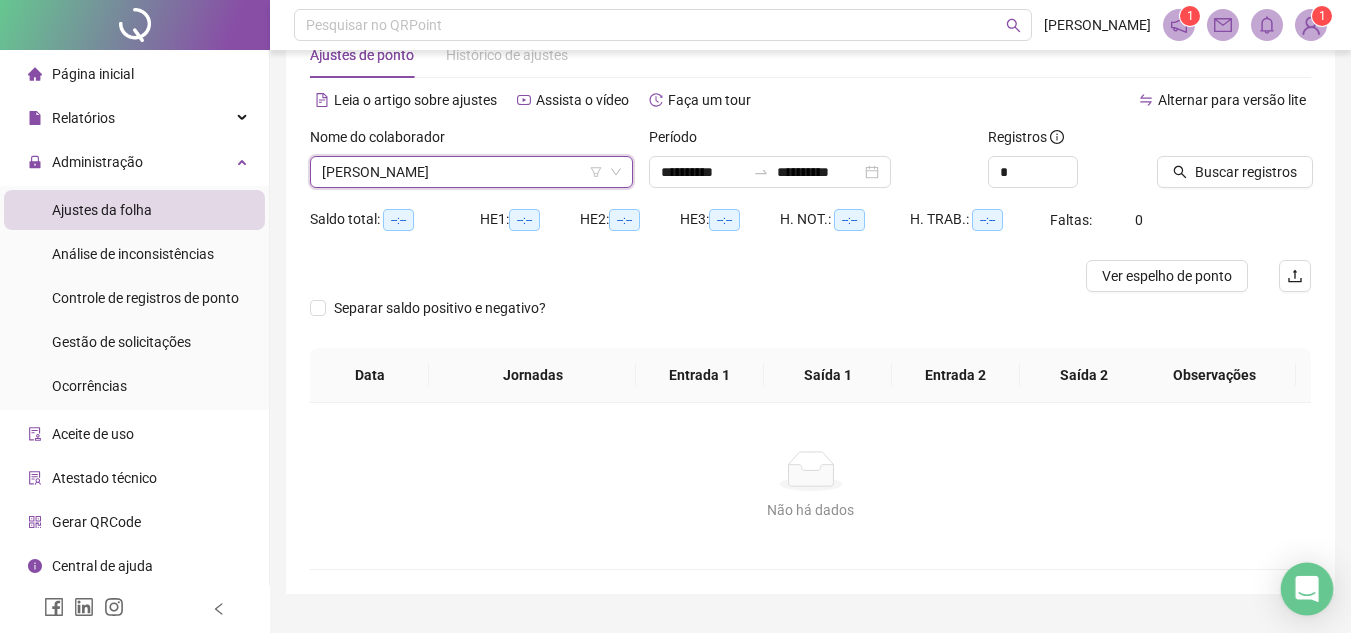click at bounding box center [1307, 589] 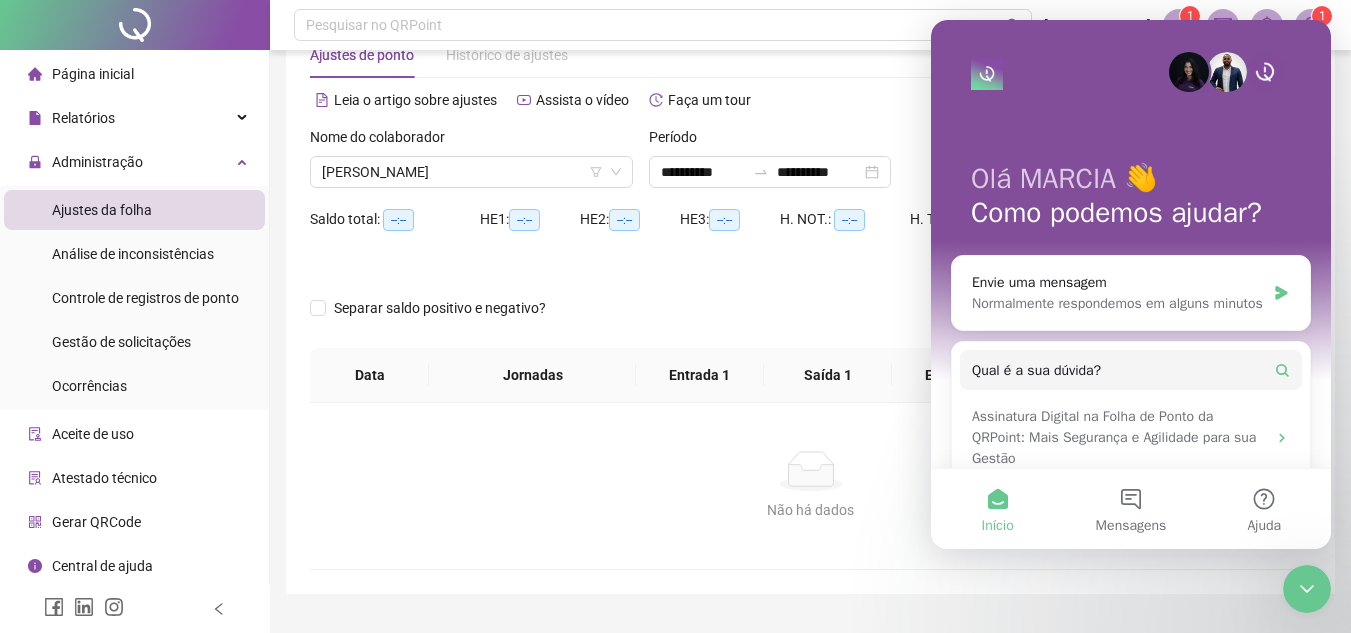 scroll, scrollTop: 0, scrollLeft: 0, axis: both 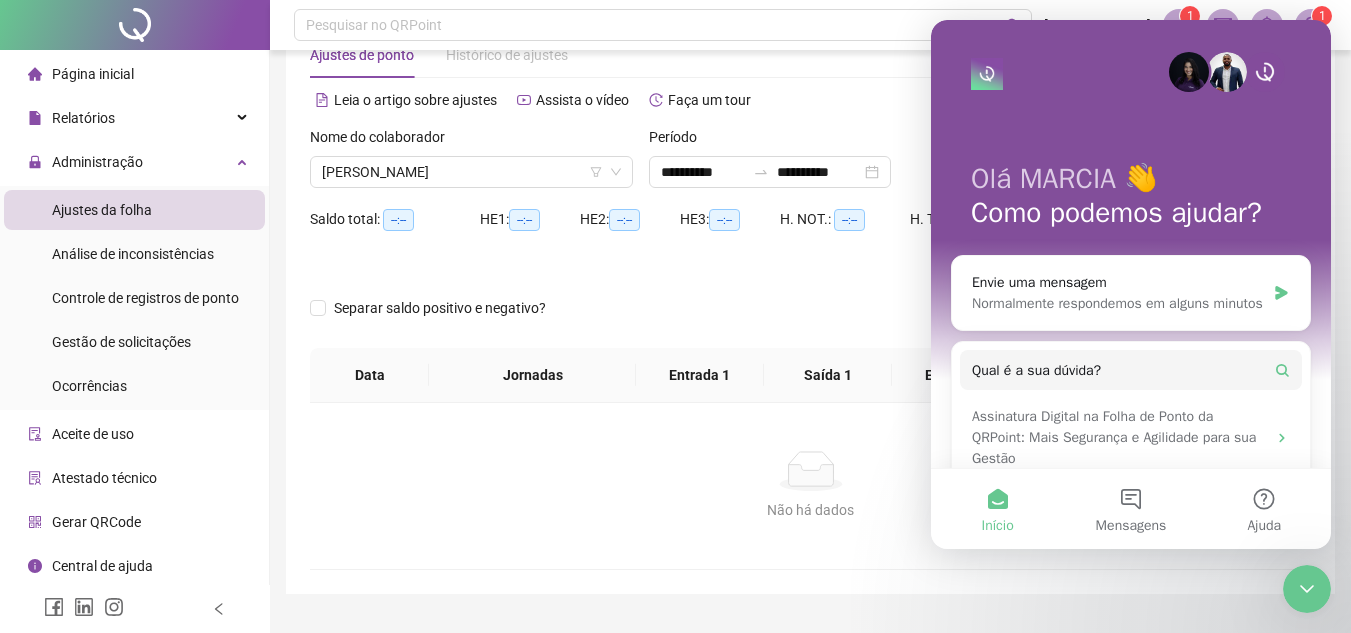 click on "Separar saldo positivo e negativo?" at bounding box center [810, 320] 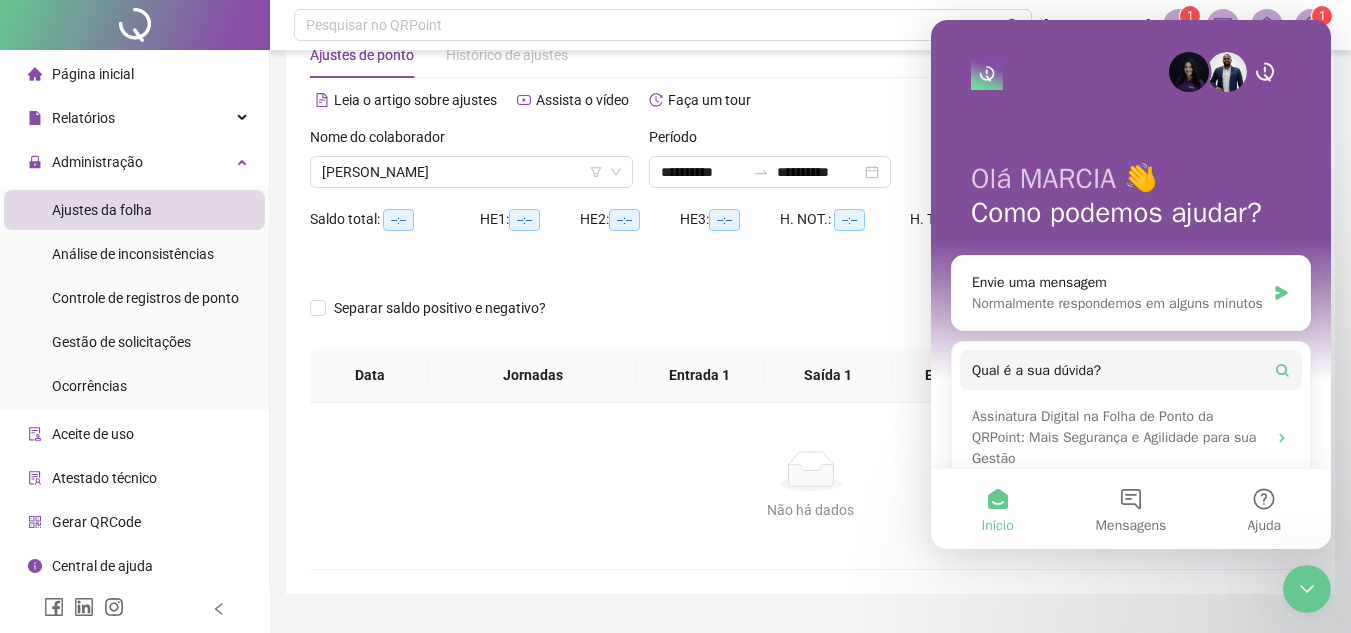 click at bounding box center [685, 276] 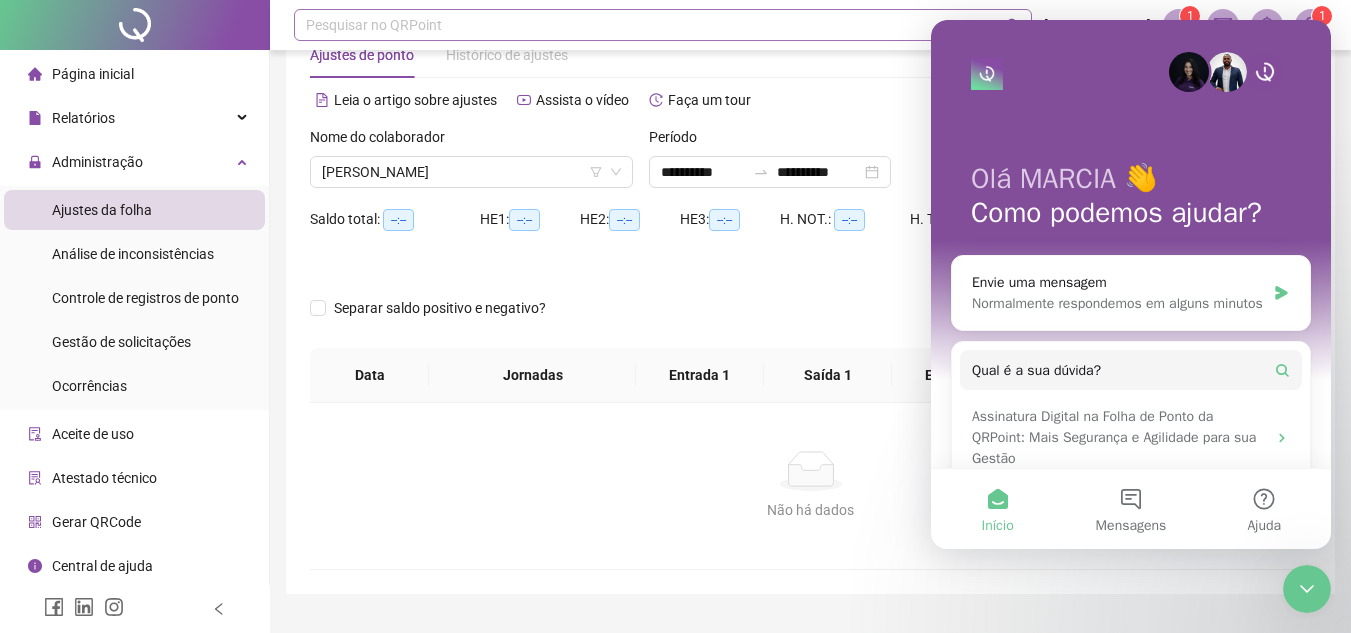 click on "Pesquisar no QRPoint" at bounding box center [663, 25] 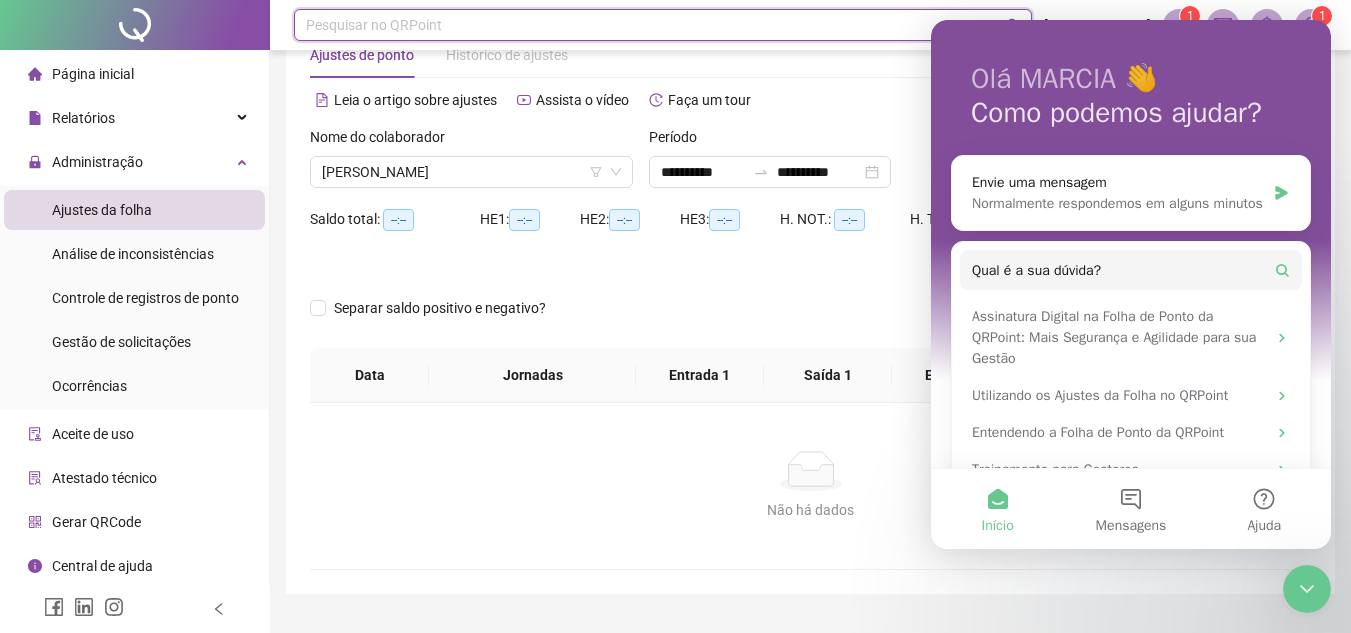 scroll, scrollTop: 160, scrollLeft: 0, axis: vertical 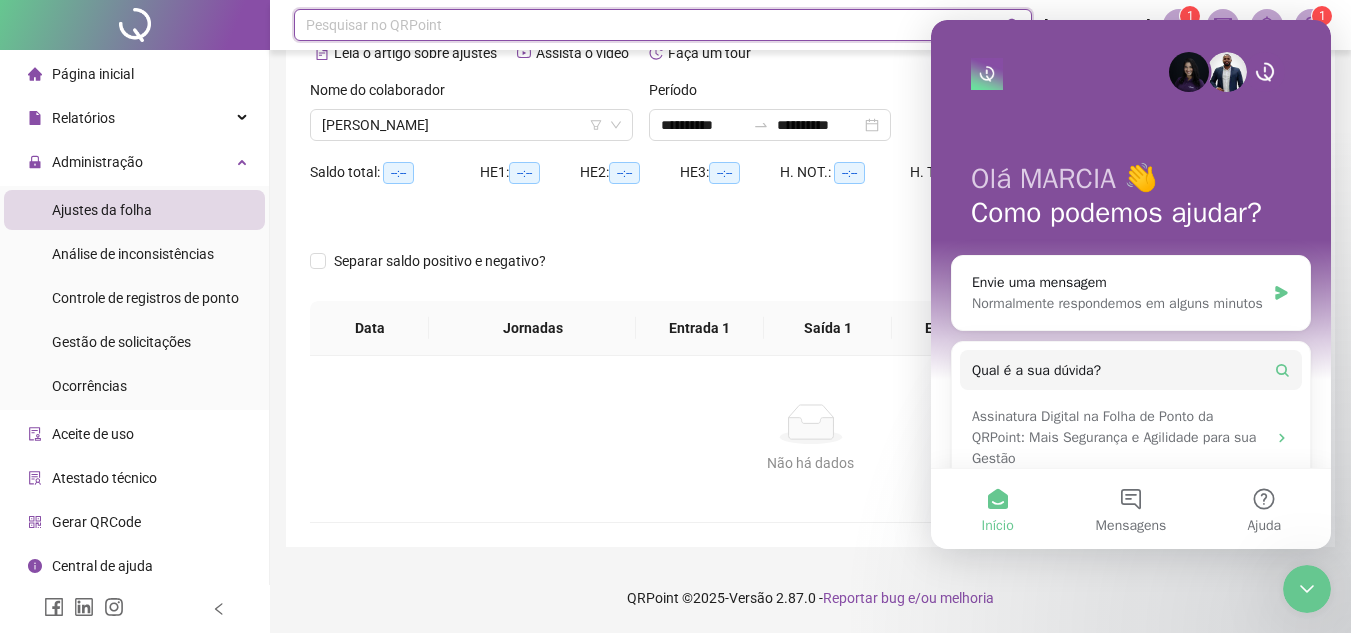 click at bounding box center (987, 74) 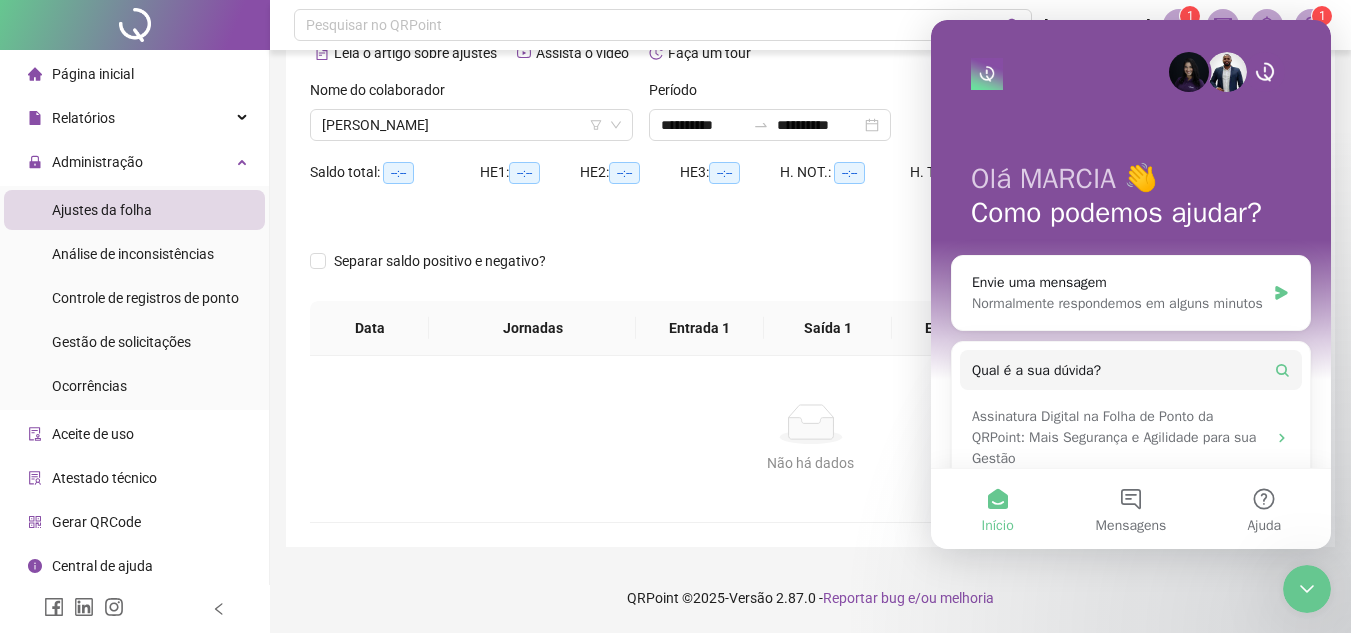 click on "Olá MARCIA 👋 Como podemos ajudar?" at bounding box center [1131, 200] 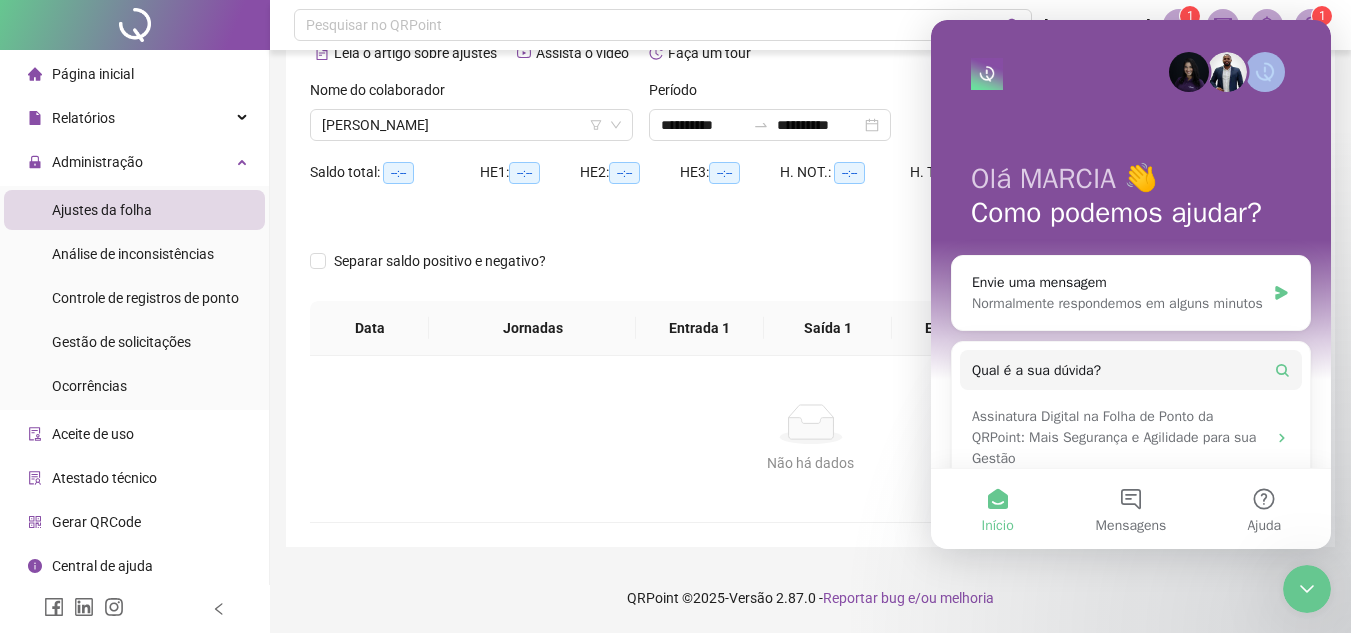 click on "Olá MARCIA 👋 Como podemos ajudar?" at bounding box center (1131, 200) 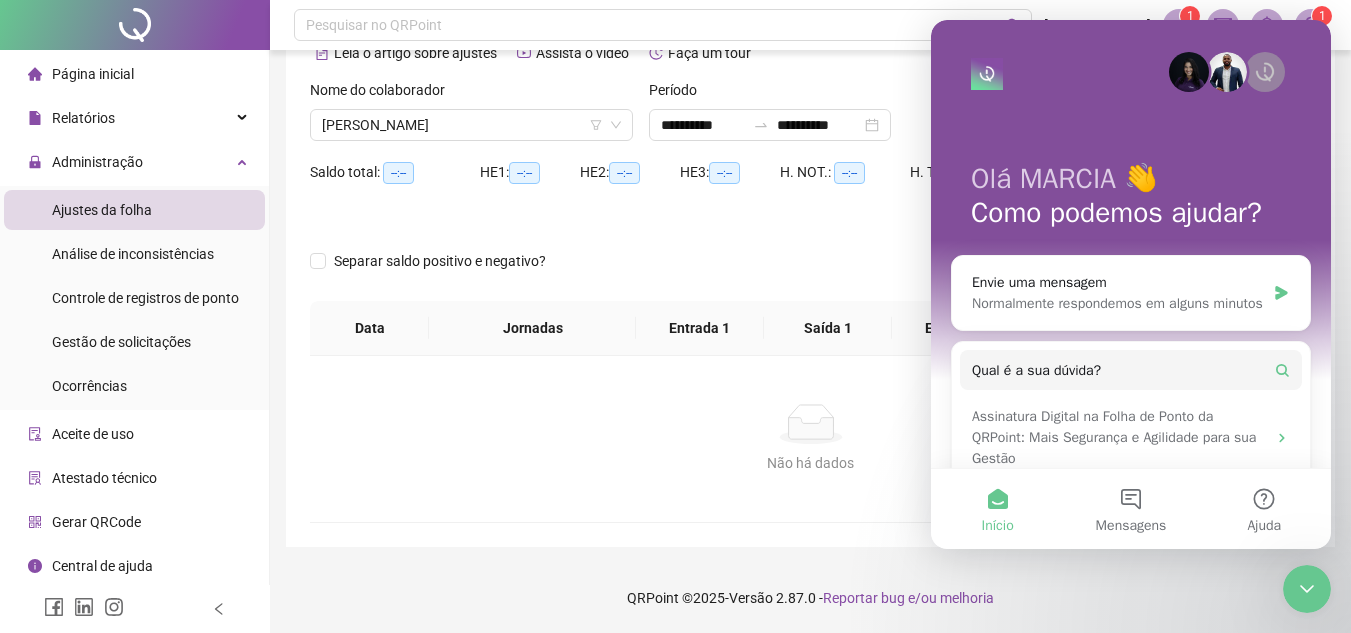 click at bounding box center (685, 229) 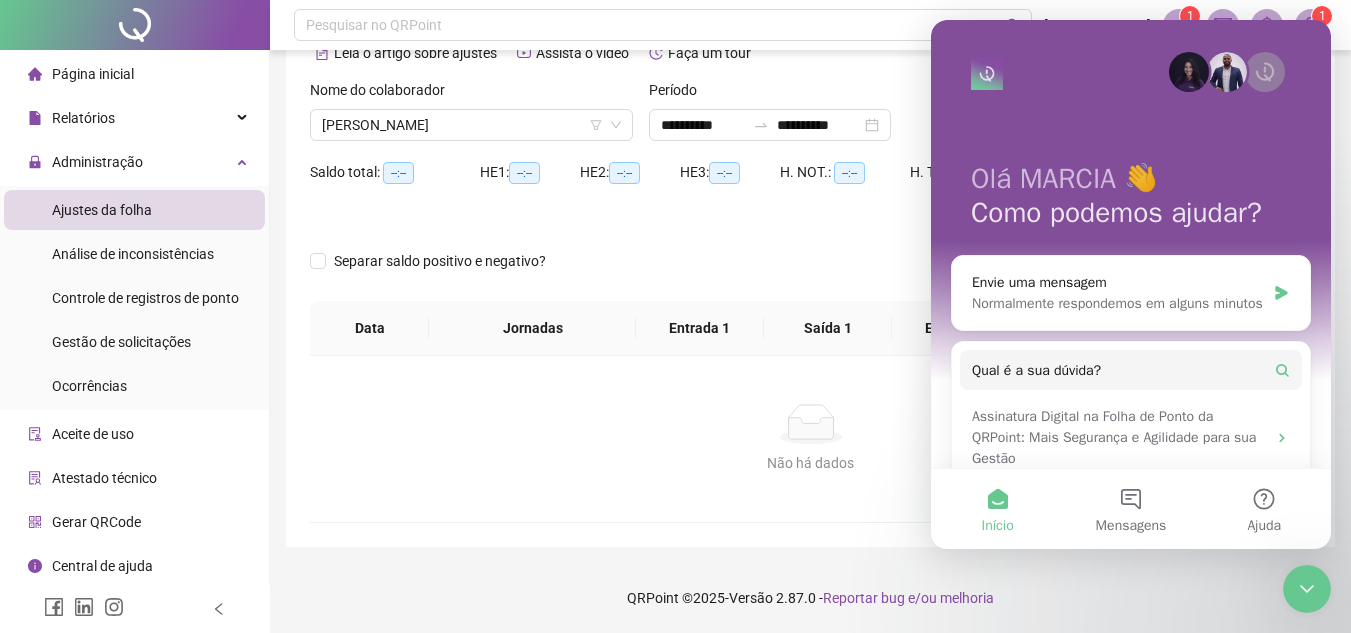 scroll, scrollTop: 160, scrollLeft: 0, axis: vertical 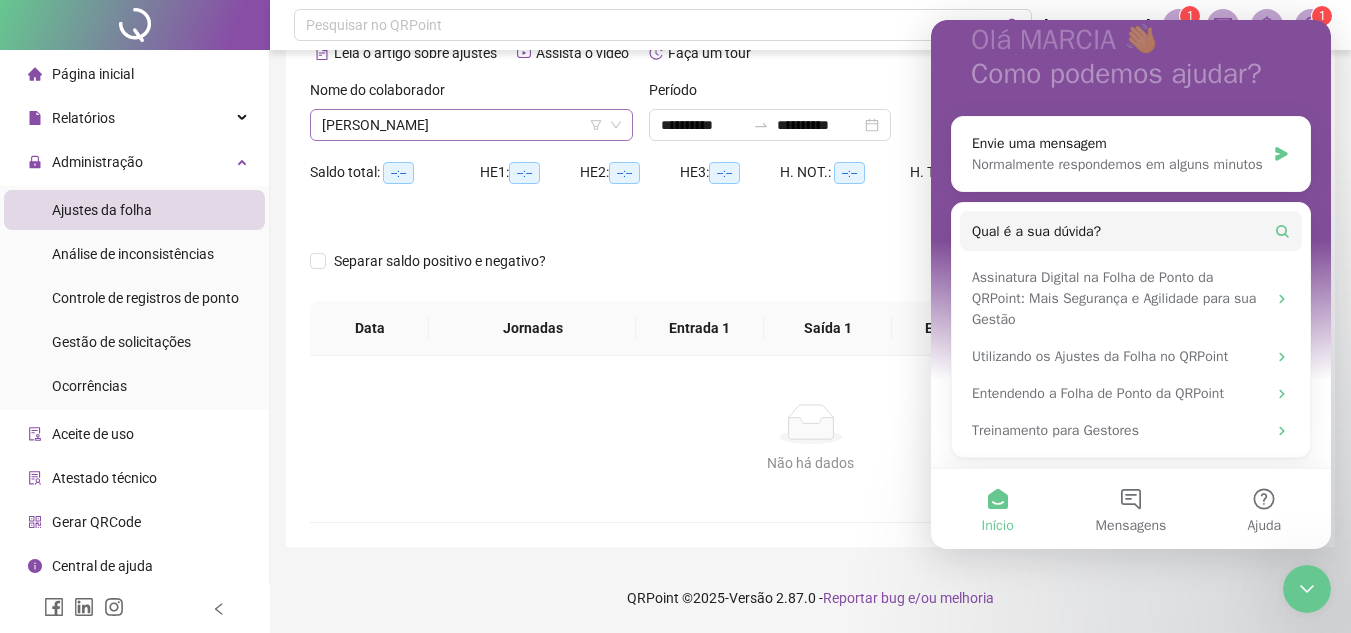 click on "[PERSON_NAME]" at bounding box center (471, 125) 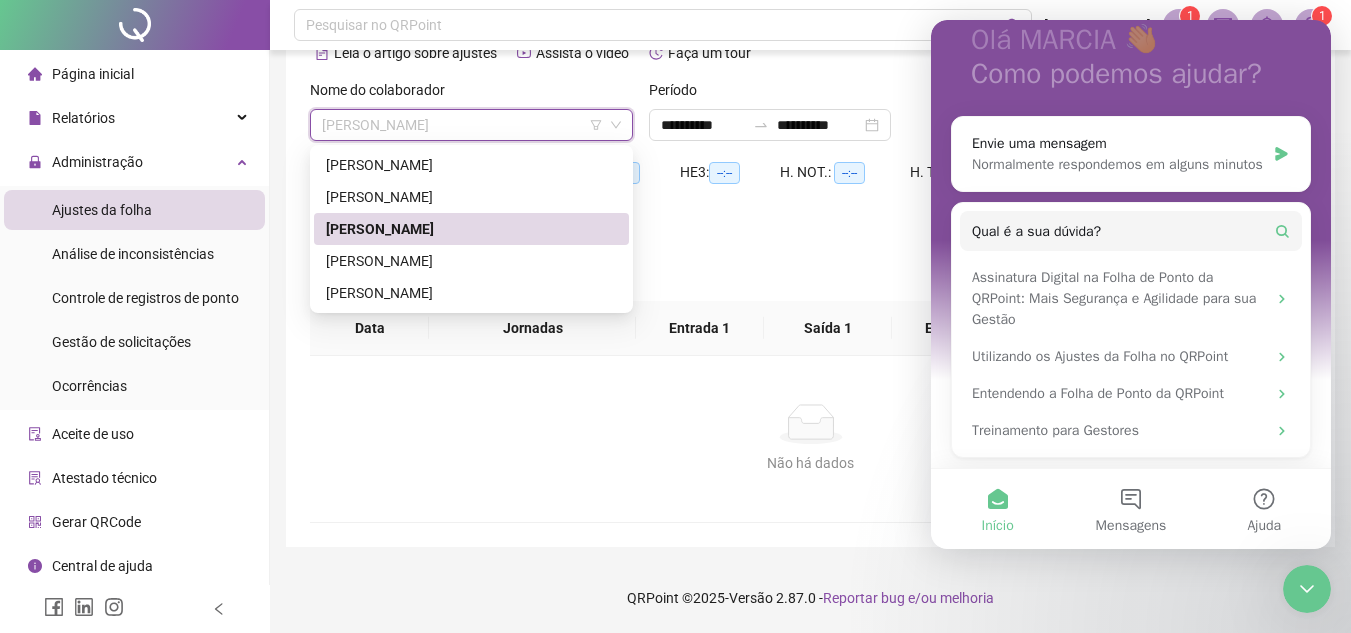 click on "Início" at bounding box center [997, 509] 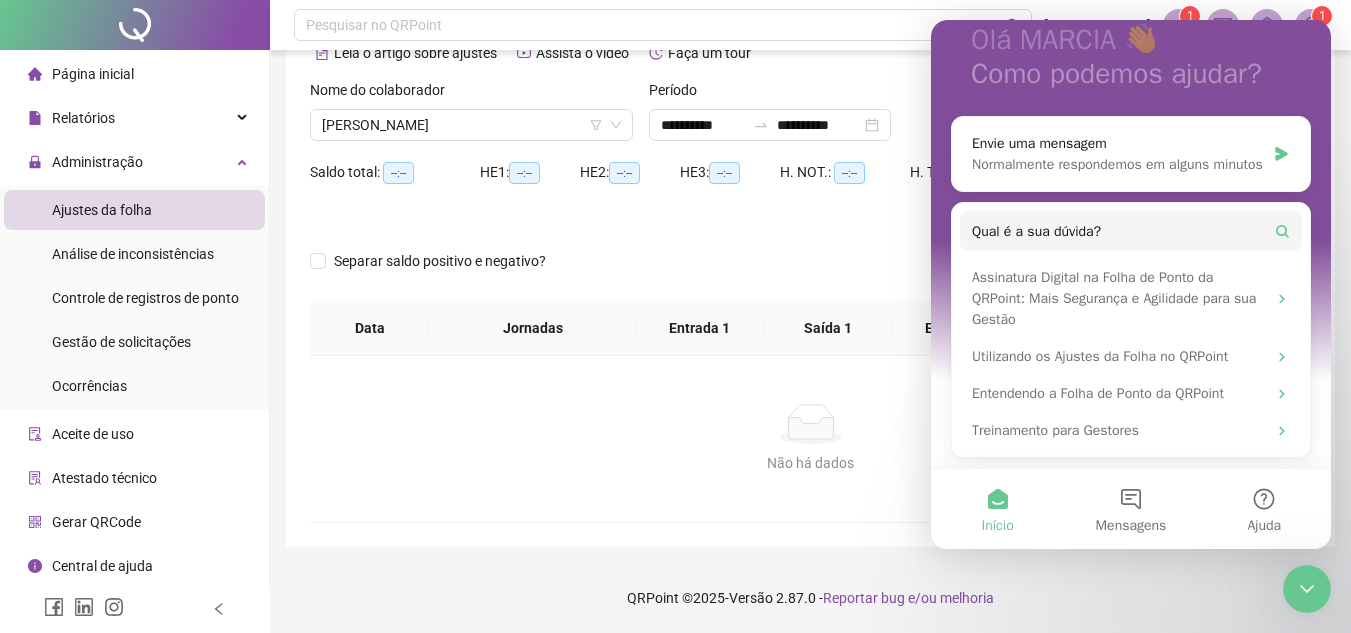 click on "Início" at bounding box center [997, 509] 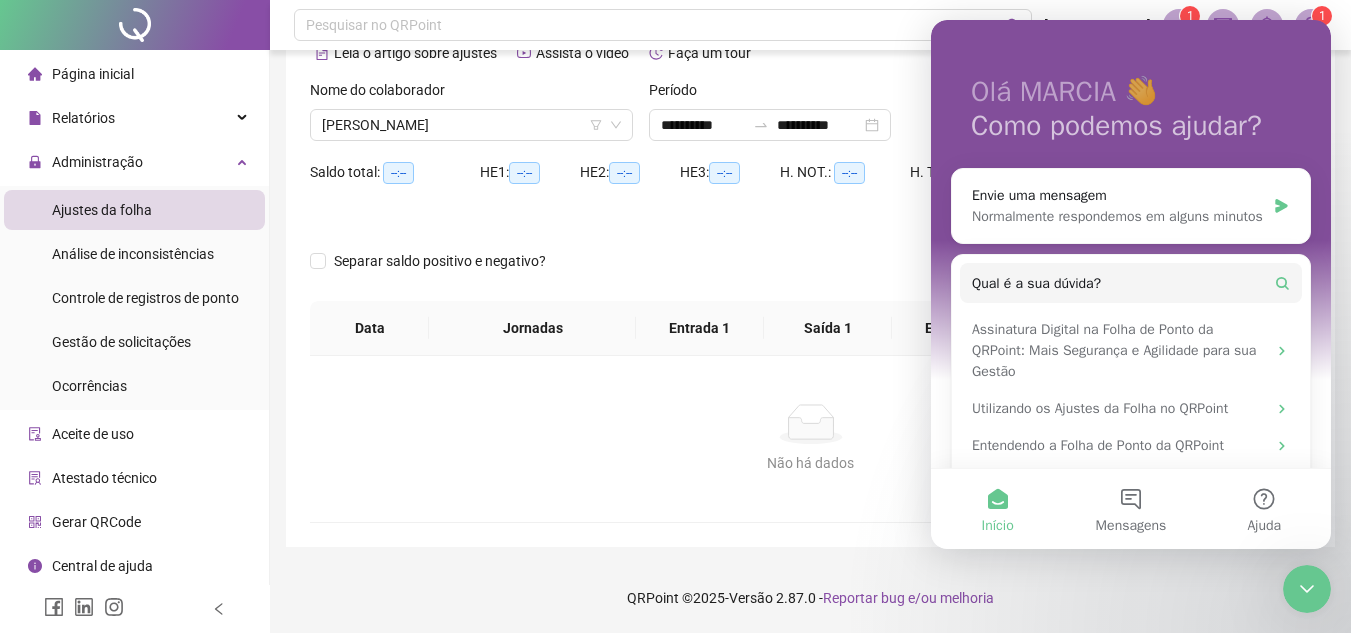 scroll, scrollTop: 0, scrollLeft: 0, axis: both 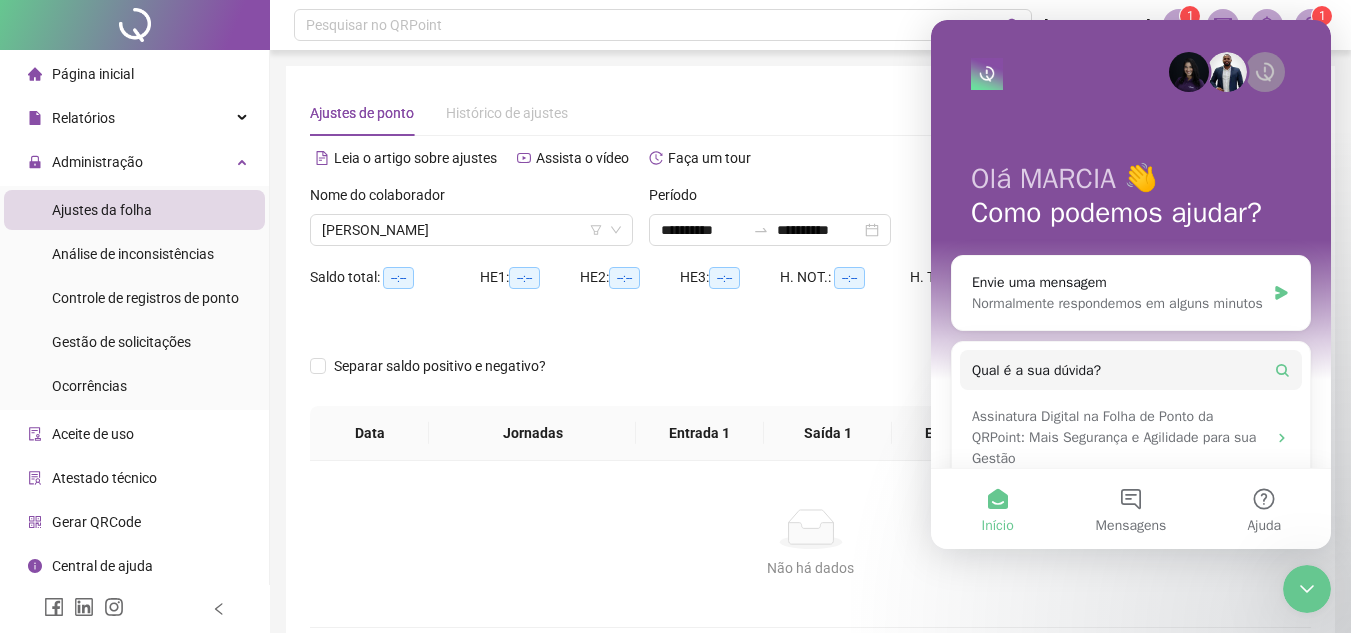 click on "Ajustes de ponto Histórico de ajustes" at bounding box center [810, 113] 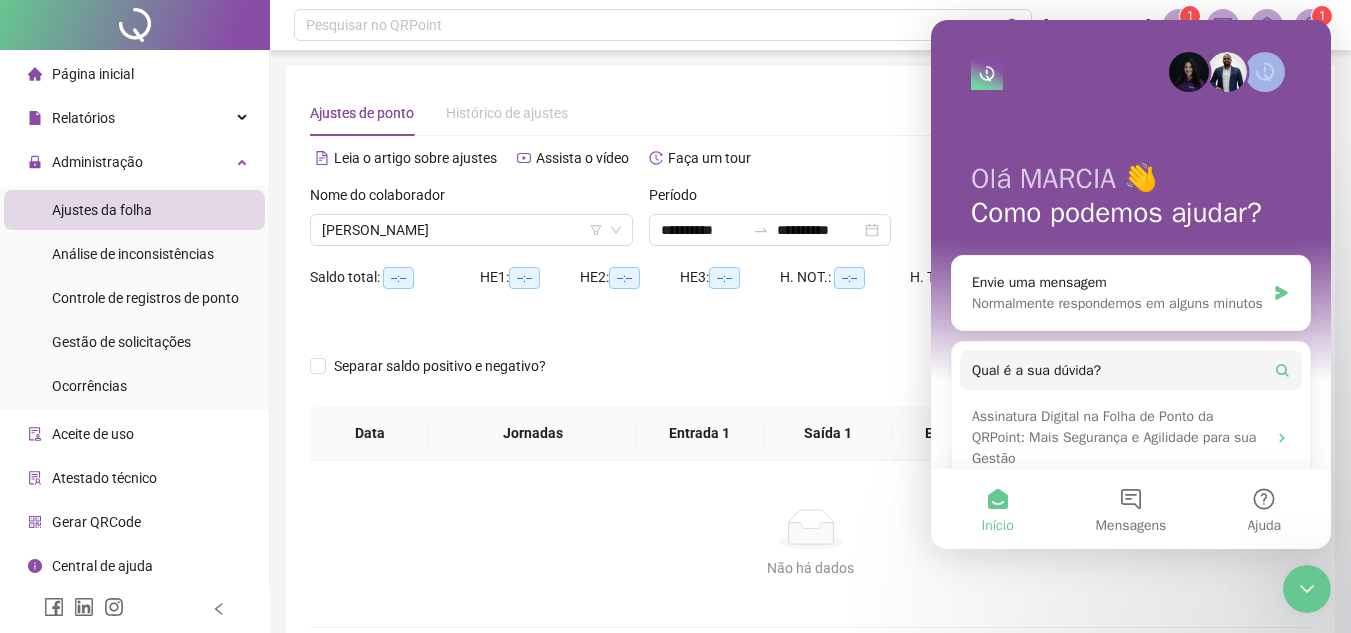 click at bounding box center [1265, 72] 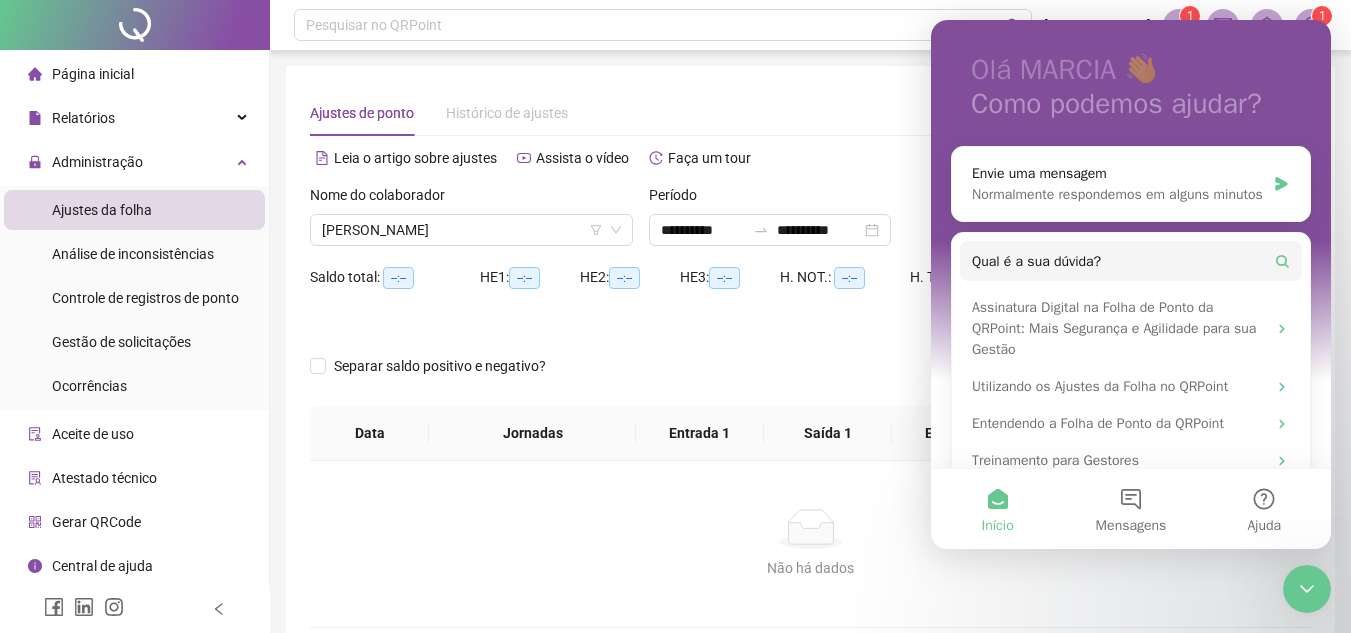 scroll, scrollTop: 160, scrollLeft: 0, axis: vertical 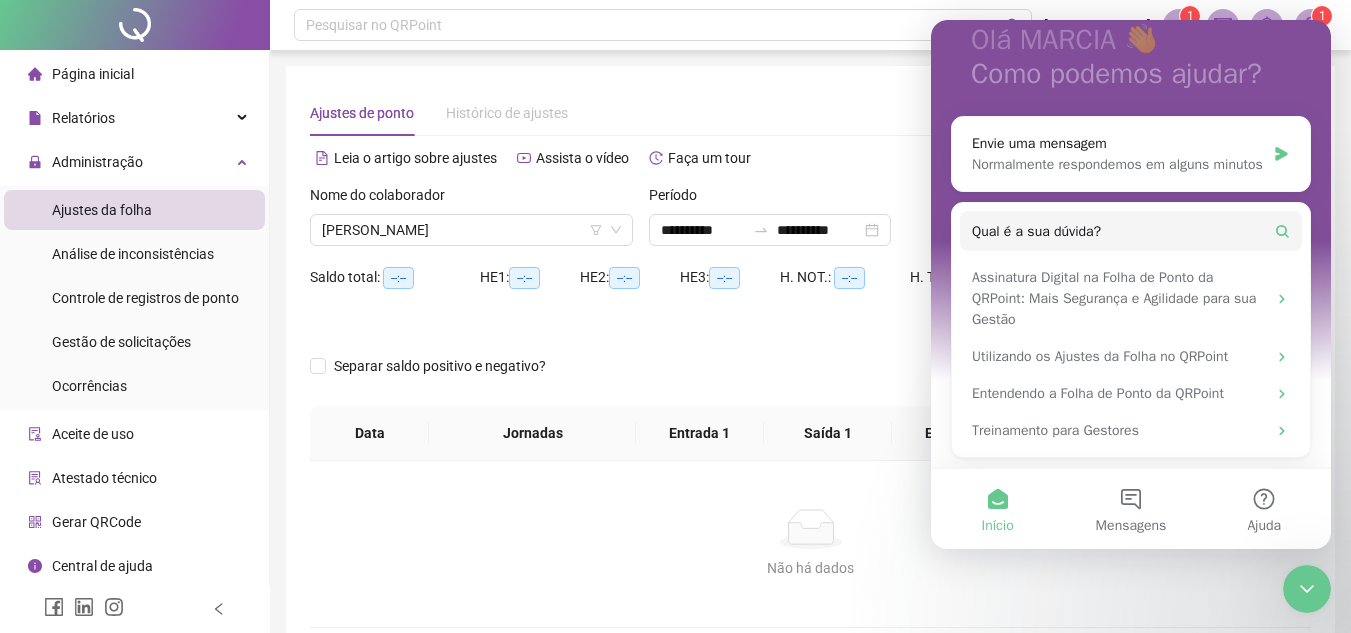 click on "Início" at bounding box center [997, 509] 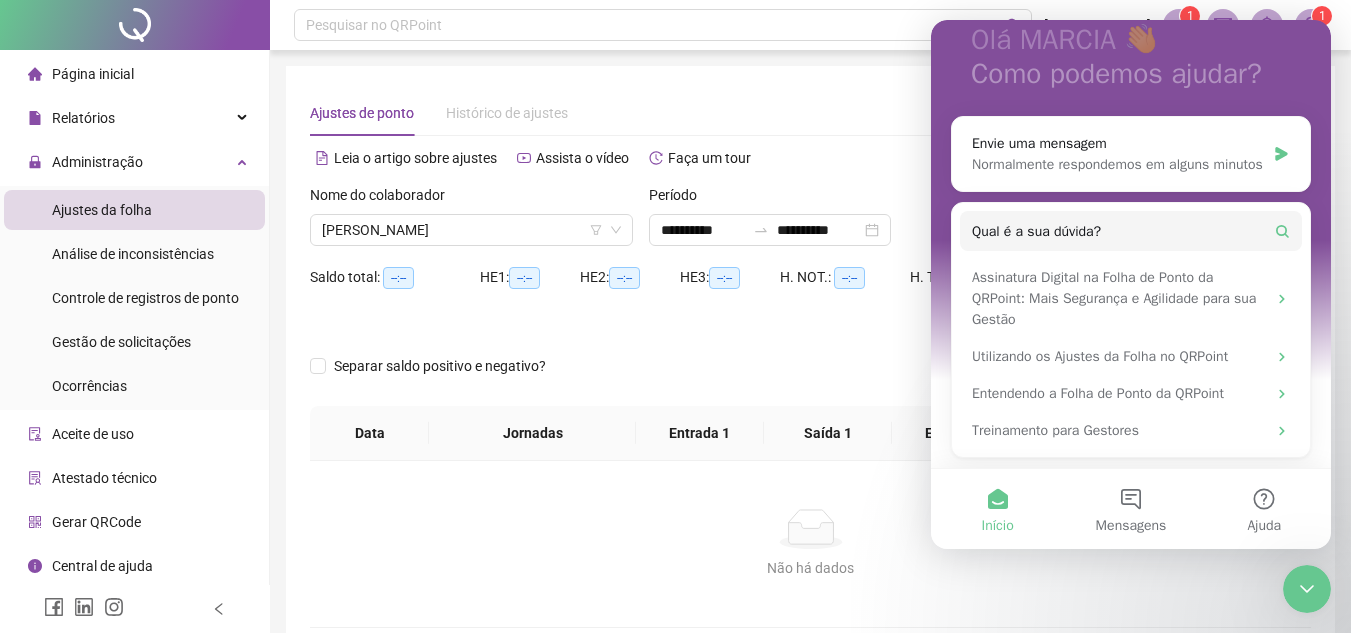click on "Ajustes de ponto Histórico de ajustes" at bounding box center [810, 113] 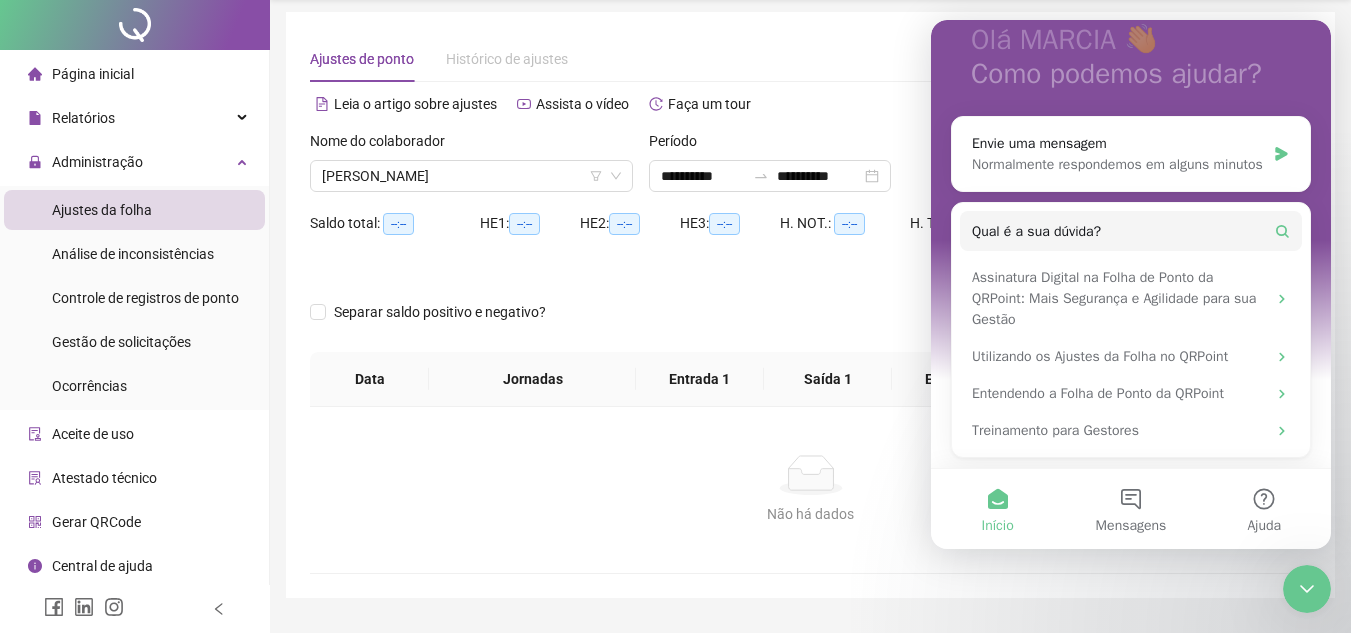 scroll, scrollTop: 105, scrollLeft: 0, axis: vertical 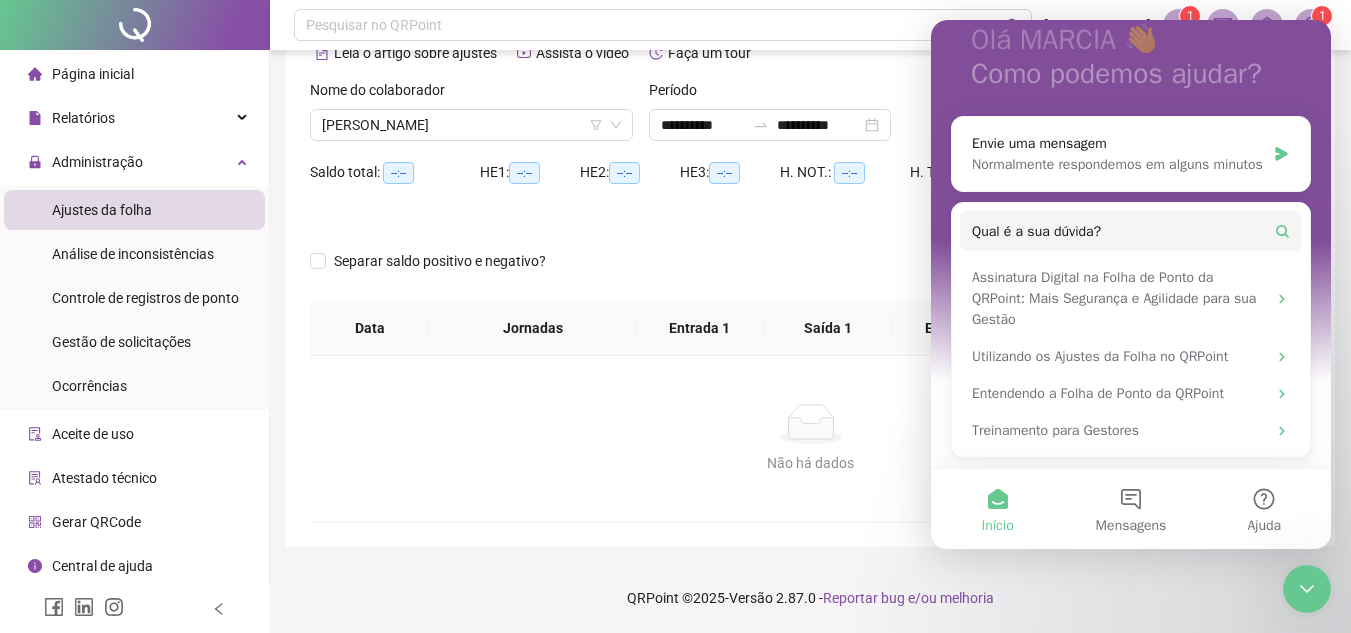click on "Início" at bounding box center [997, 509] 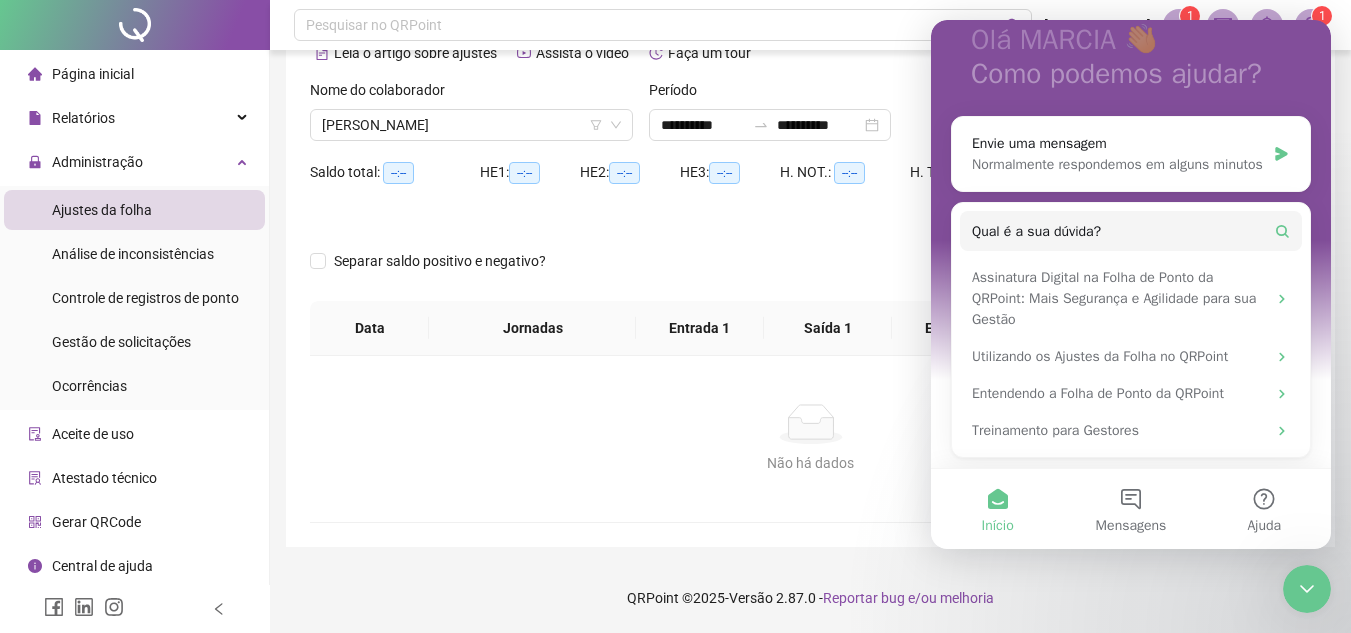 click at bounding box center (685, 229) 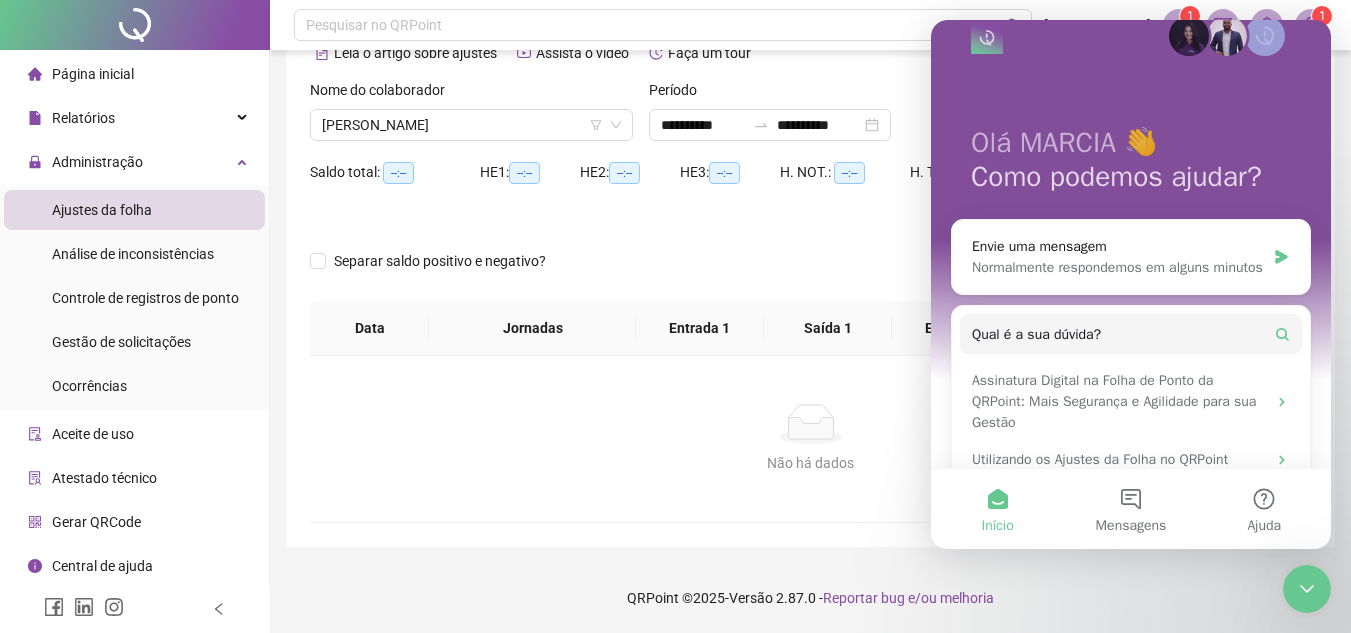 scroll, scrollTop: 0, scrollLeft: 0, axis: both 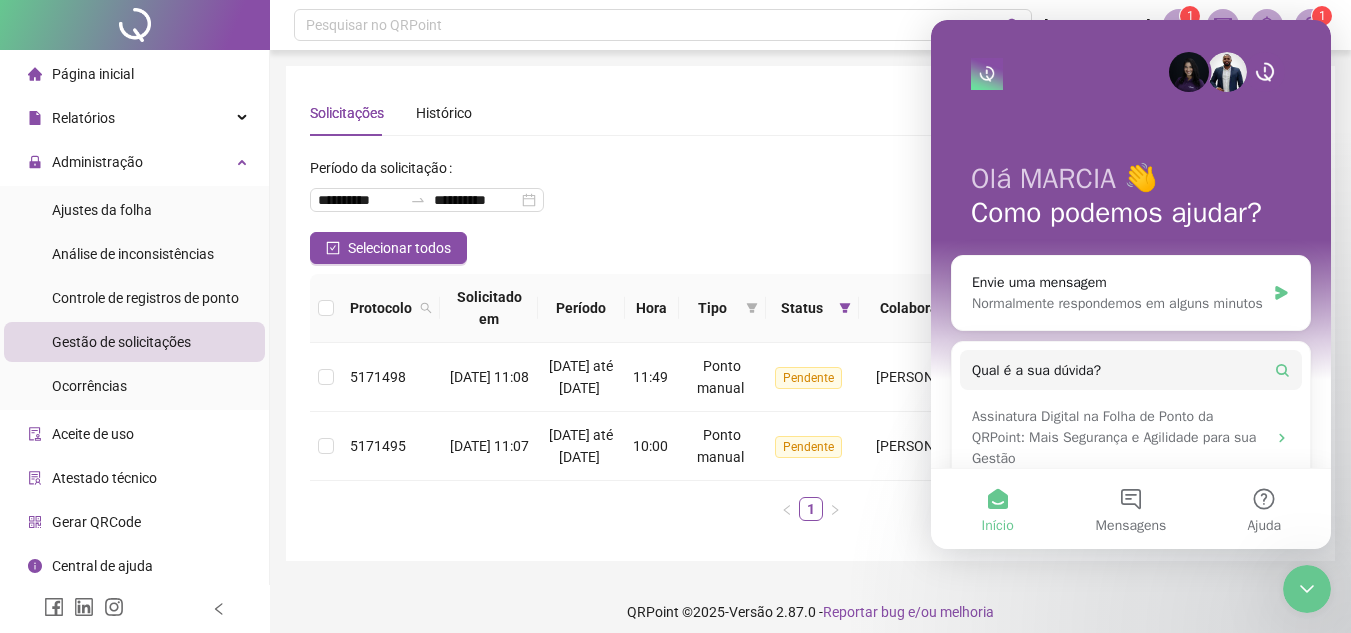 drag, startPoint x: 1038, startPoint y: 58, endPoint x: 906, endPoint y: 44, distance: 132.74034 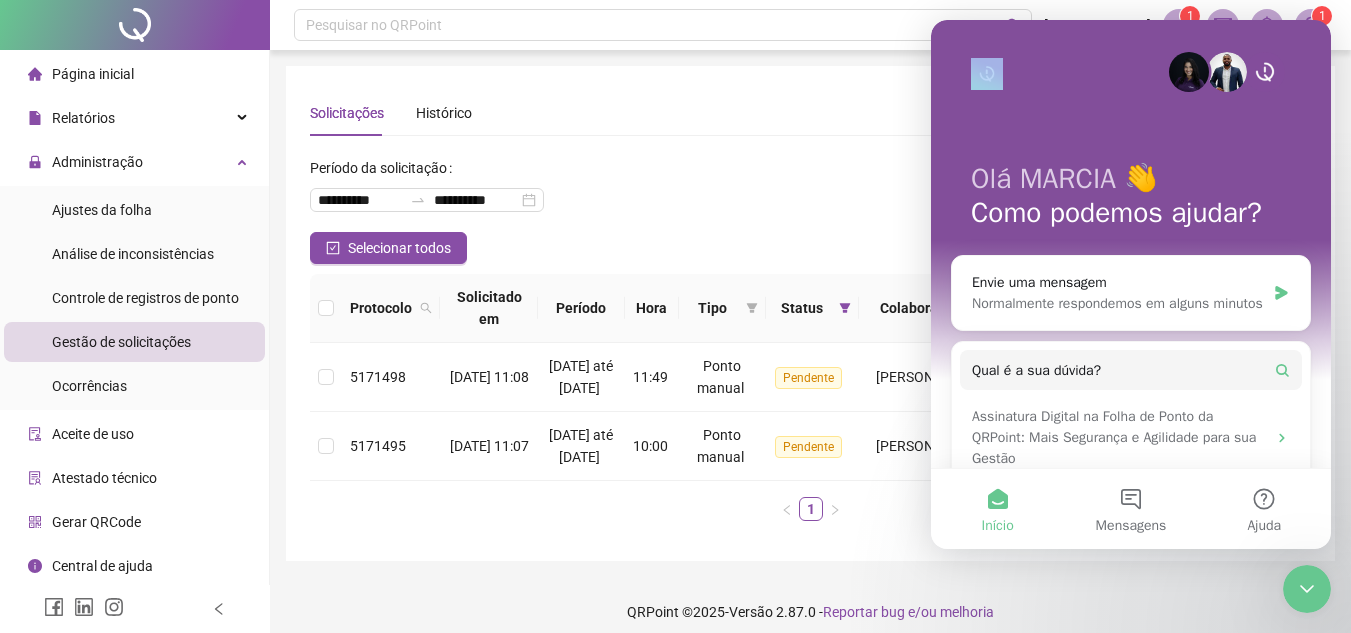 drag, startPoint x: 1102, startPoint y: 56, endPoint x: 893, endPoint y: 37, distance: 209.86186 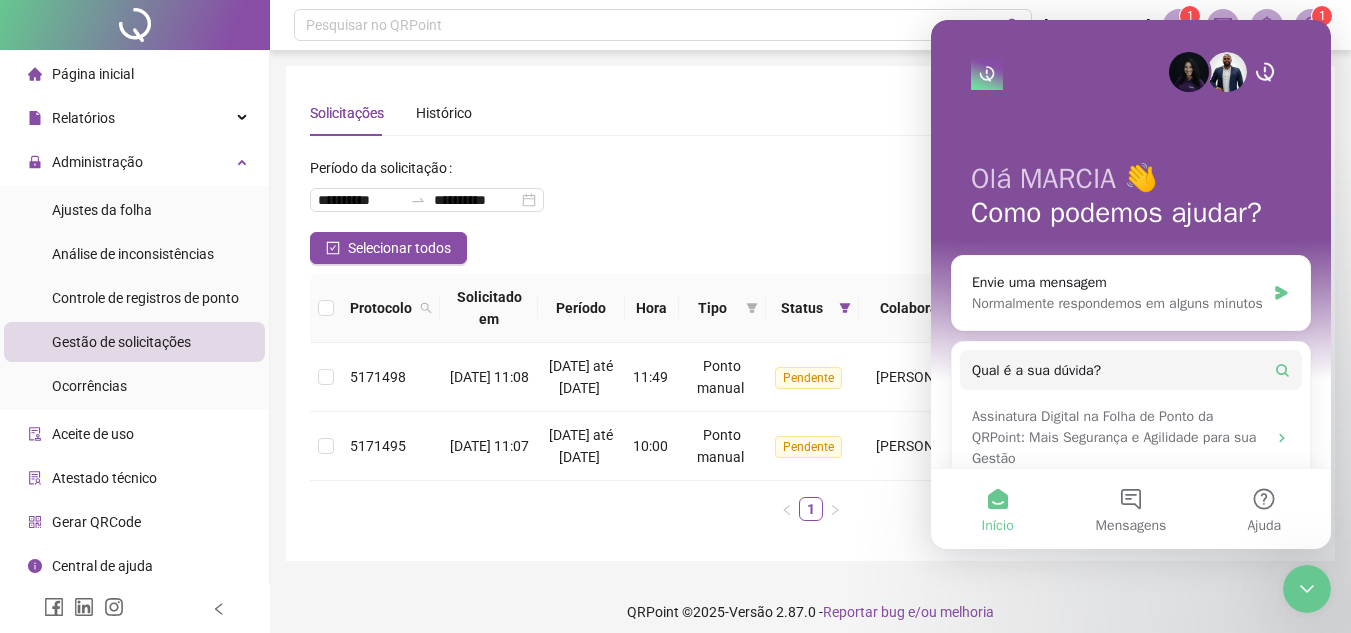 drag, startPoint x: 1267, startPoint y: 107, endPoint x: 1336, endPoint y: 31, distance: 102.64989 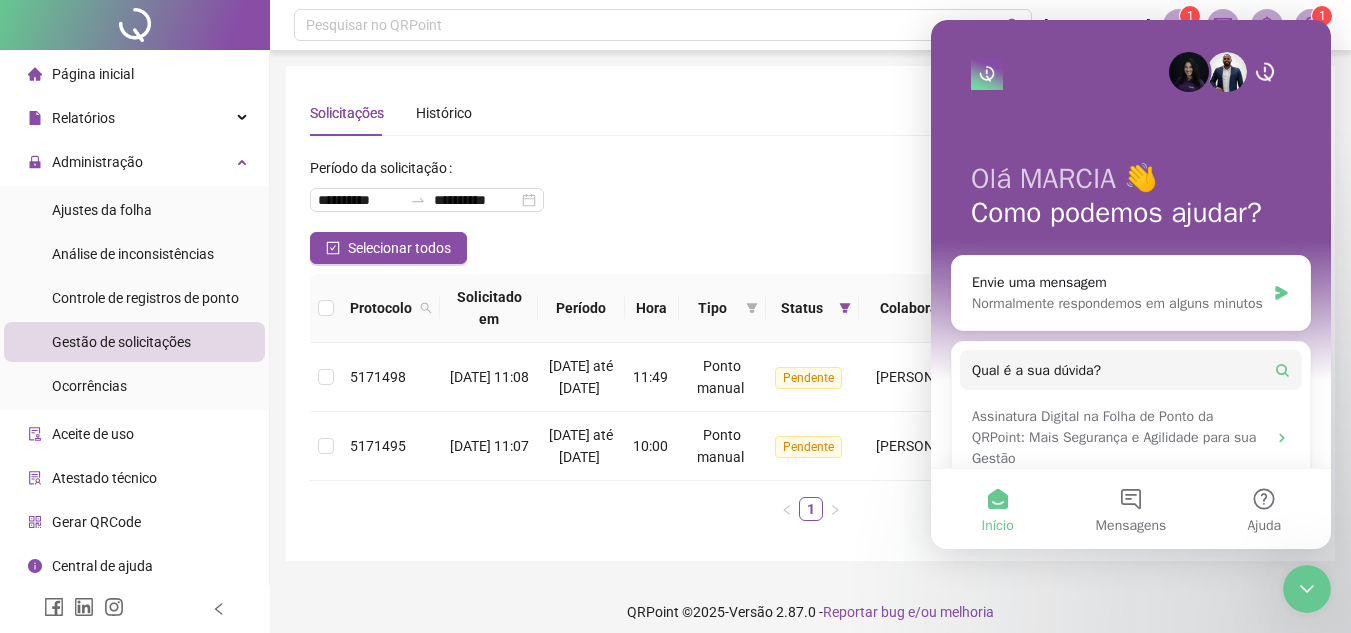 drag, startPoint x: 1278, startPoint y: 174, endPoint x: 1300, endPoint y: 100, distance: 77.201035 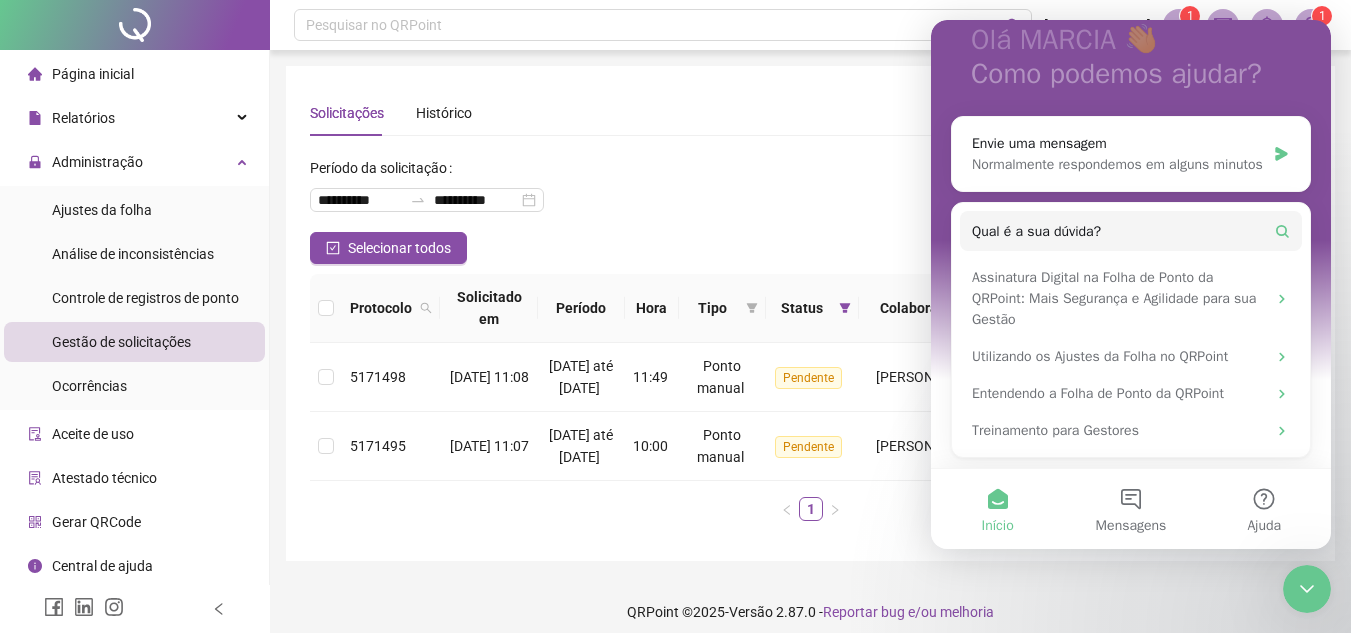 scroll, scrollTop: 160, scrollLeft: 0, axis: vertical 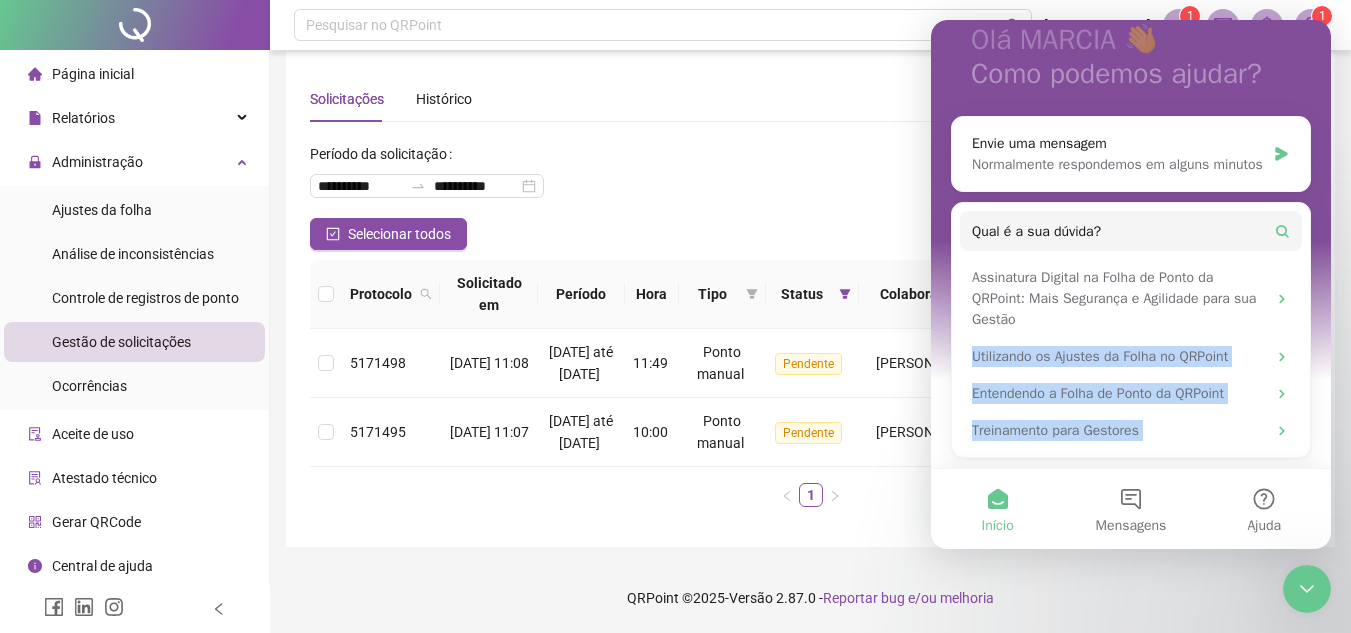 drag, startPoint x: 1312, startPoint y: 301, endPoint x: 1316, endPoint y: 417, distance: 116.06895 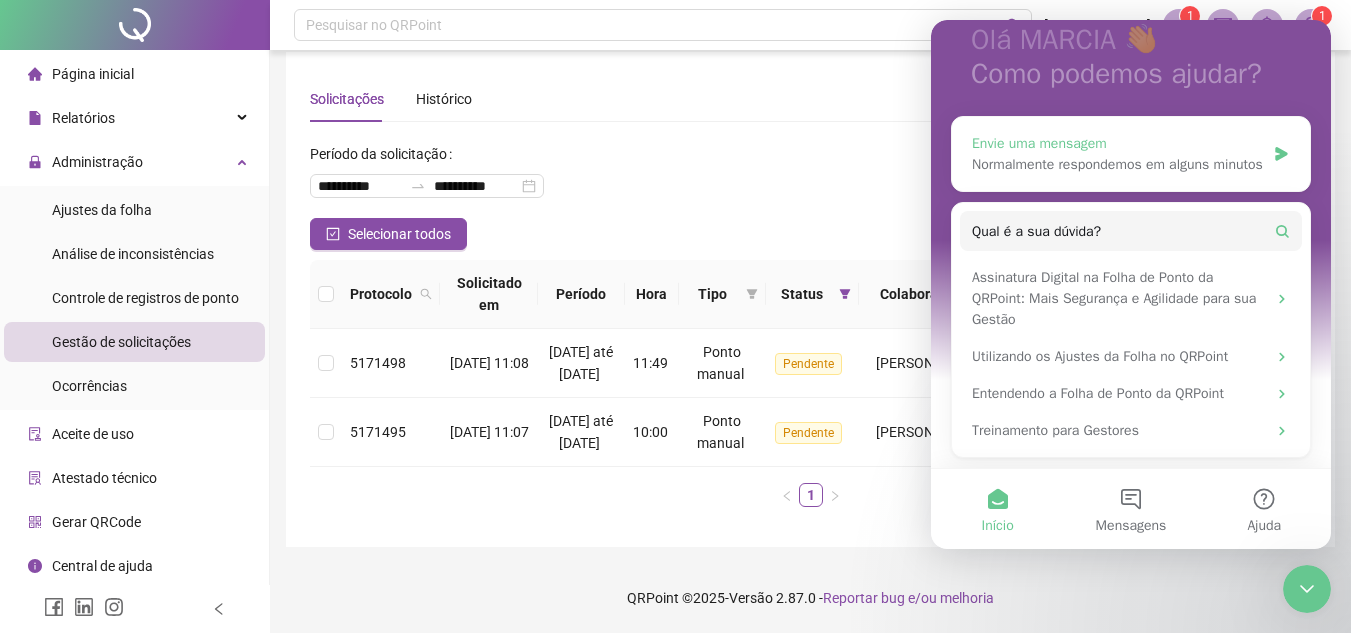 click on "Envie uma mensagem Normalmente respondemos em alguns minutos" at bounding box center [1131, 154] 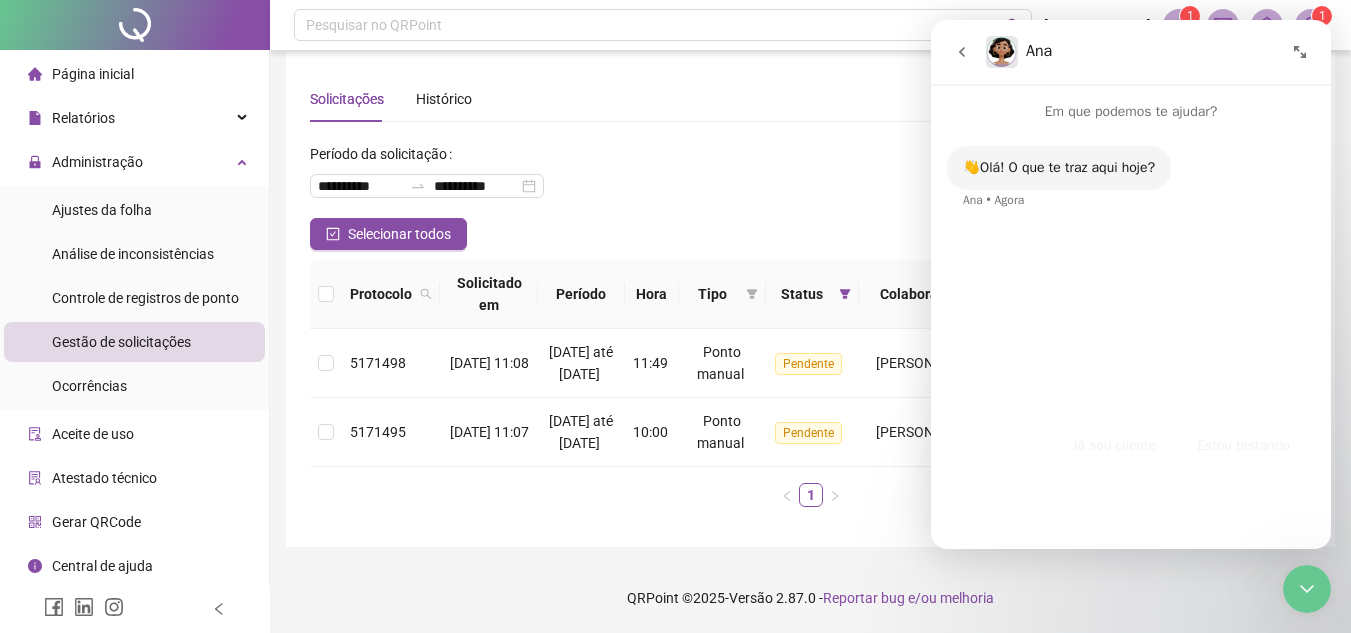 scroll, scrollTop: 0, scrollLeft: 0, axis: both 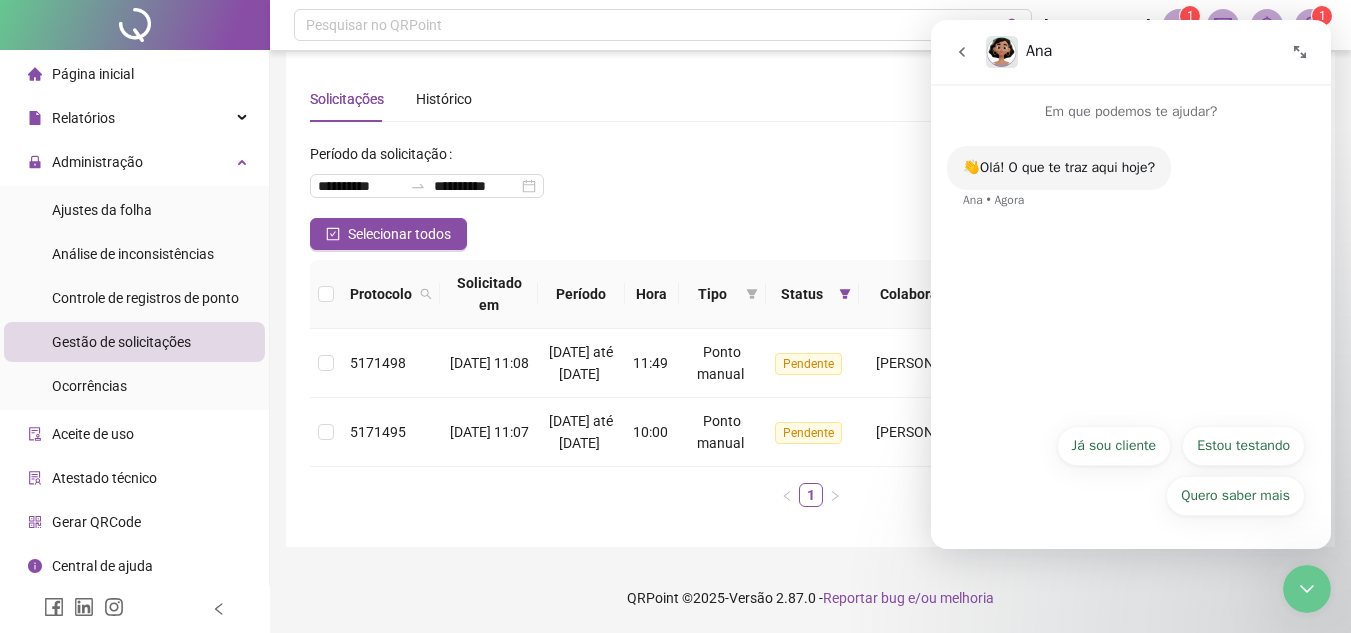click 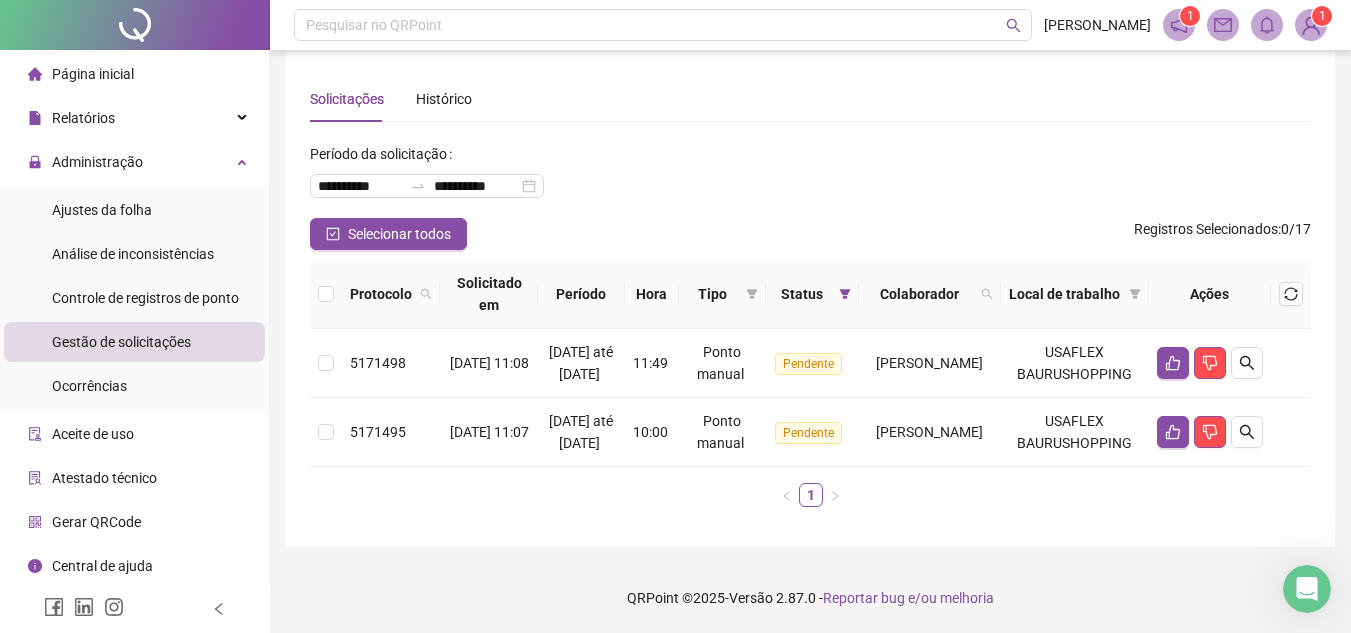 scroll, scrollTop: 0, scrollLeft: 0, axis: both 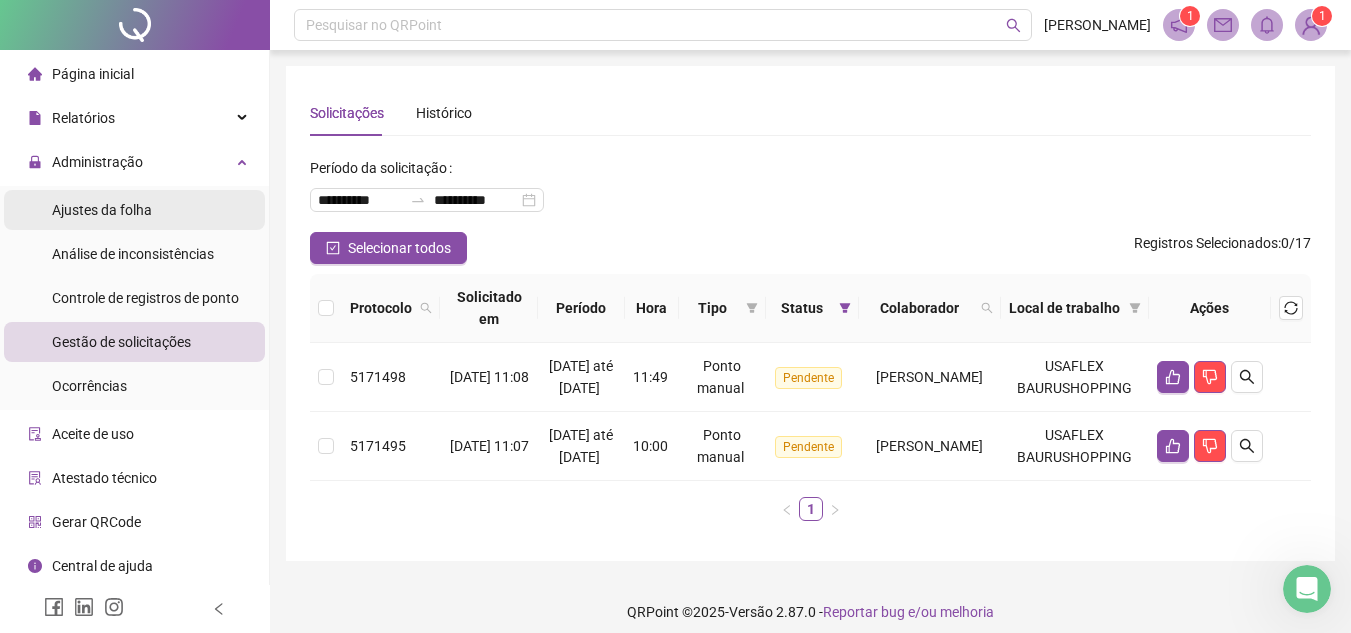 click on "Ajustes da folha" at bounding box center (102, 210) 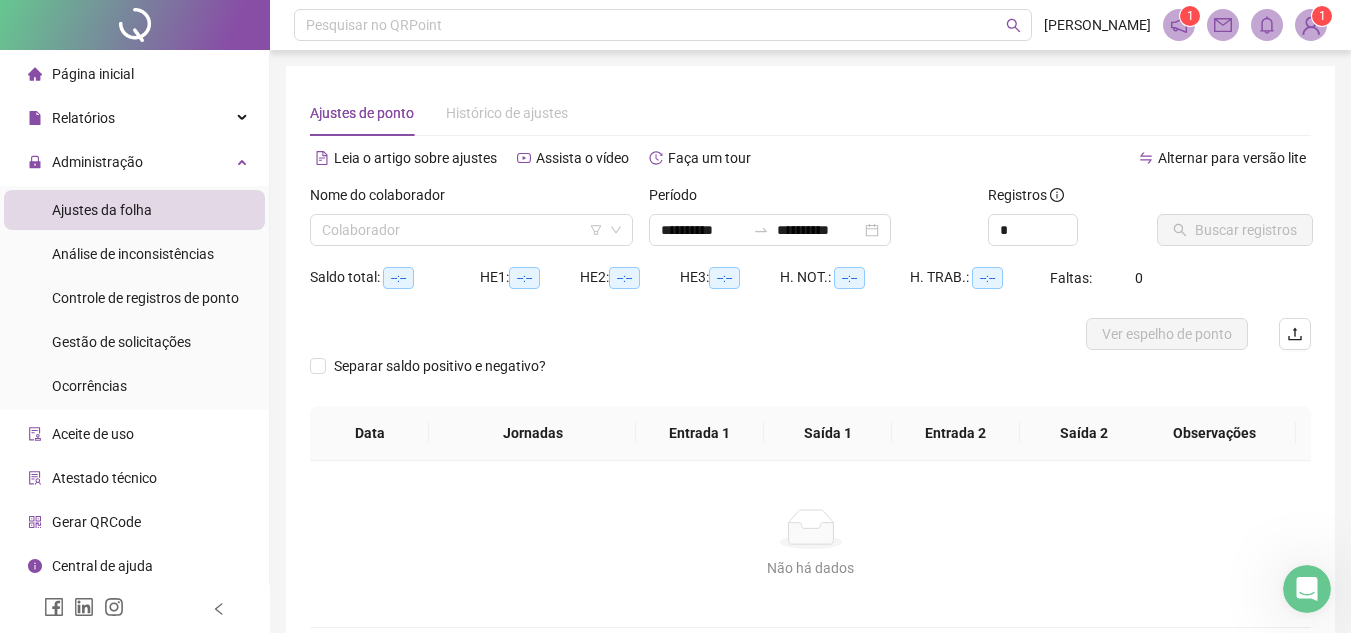 type on "**********" 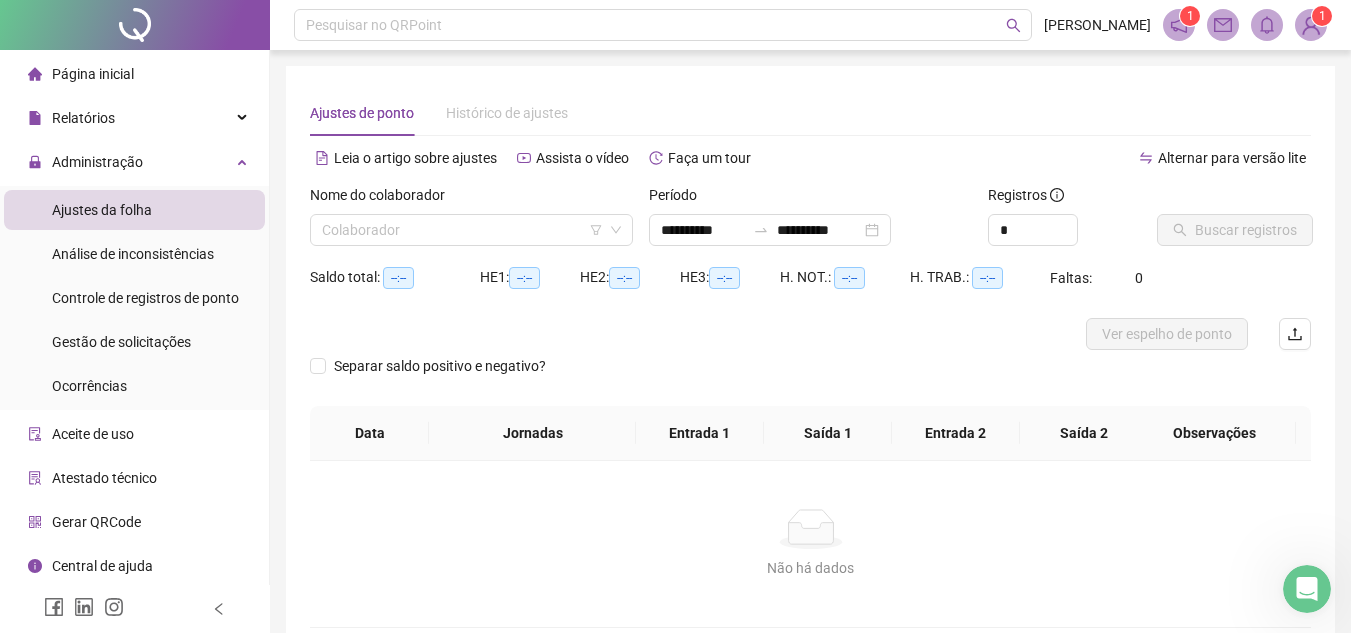 click on "Nome do colaborador" at bounding box center [471, 199] 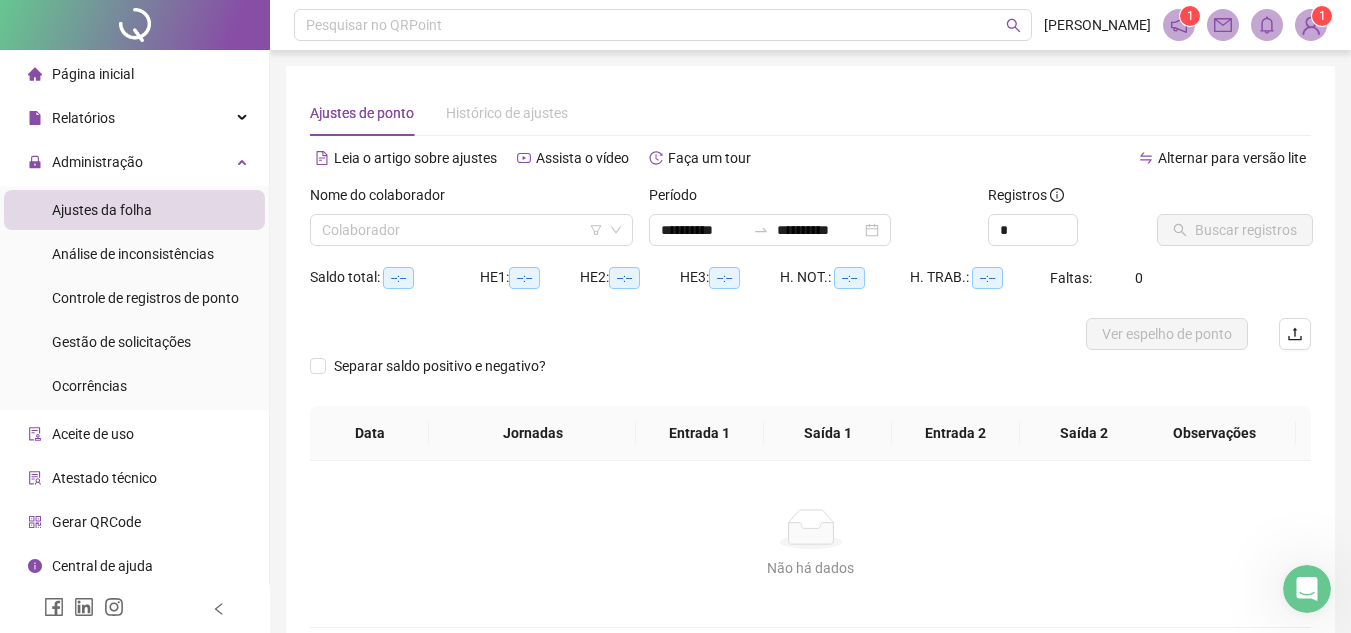 click on "Nome do colaborador" at bounding box center (471, 199) 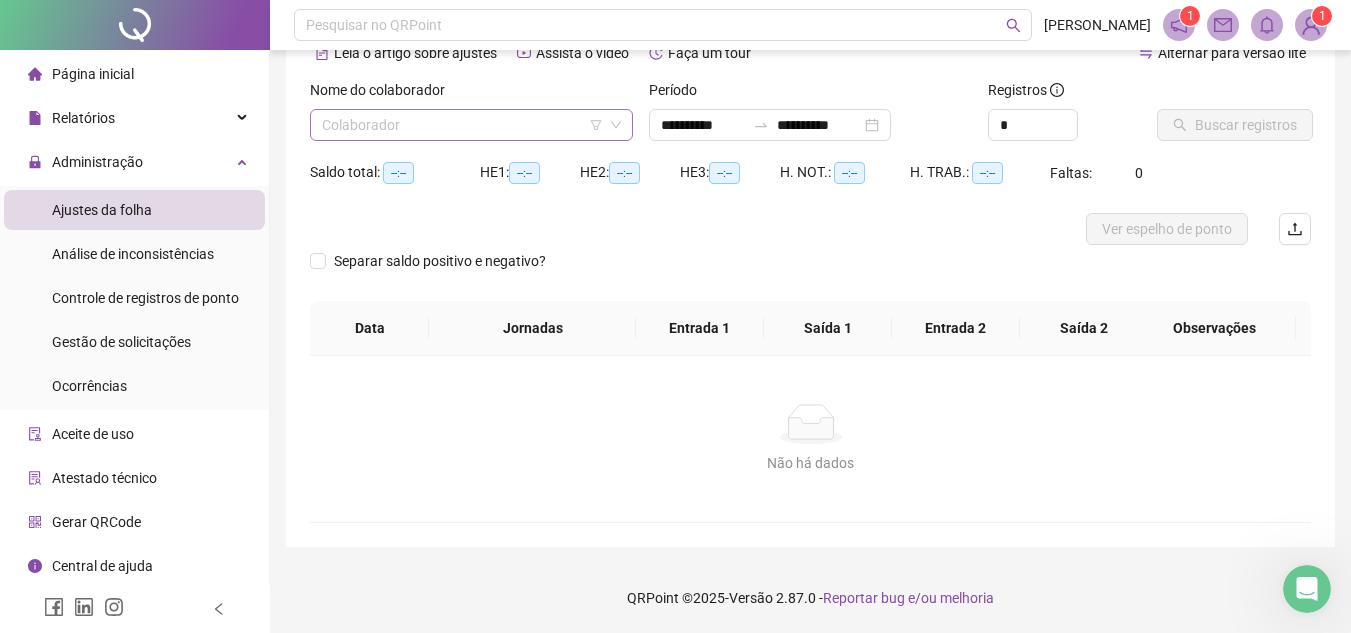 scroll, scrollTop: 0, scrollLeft: 0, axis: both 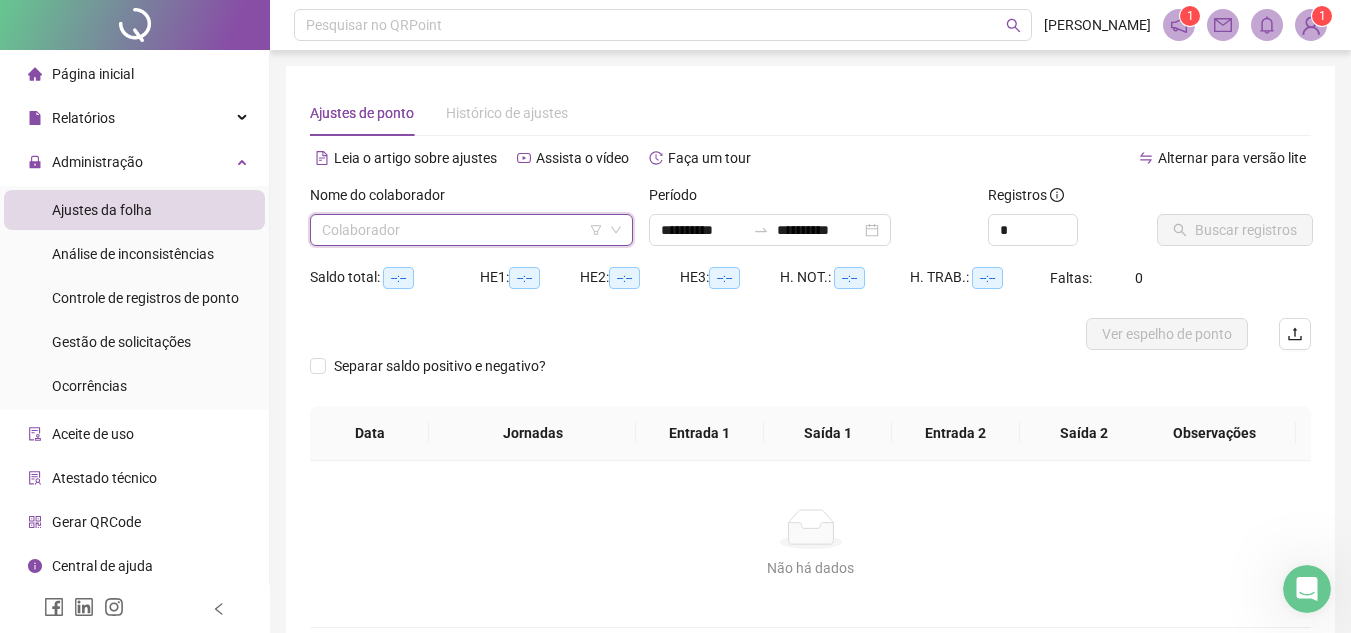 click at bounding box center (465, 230) 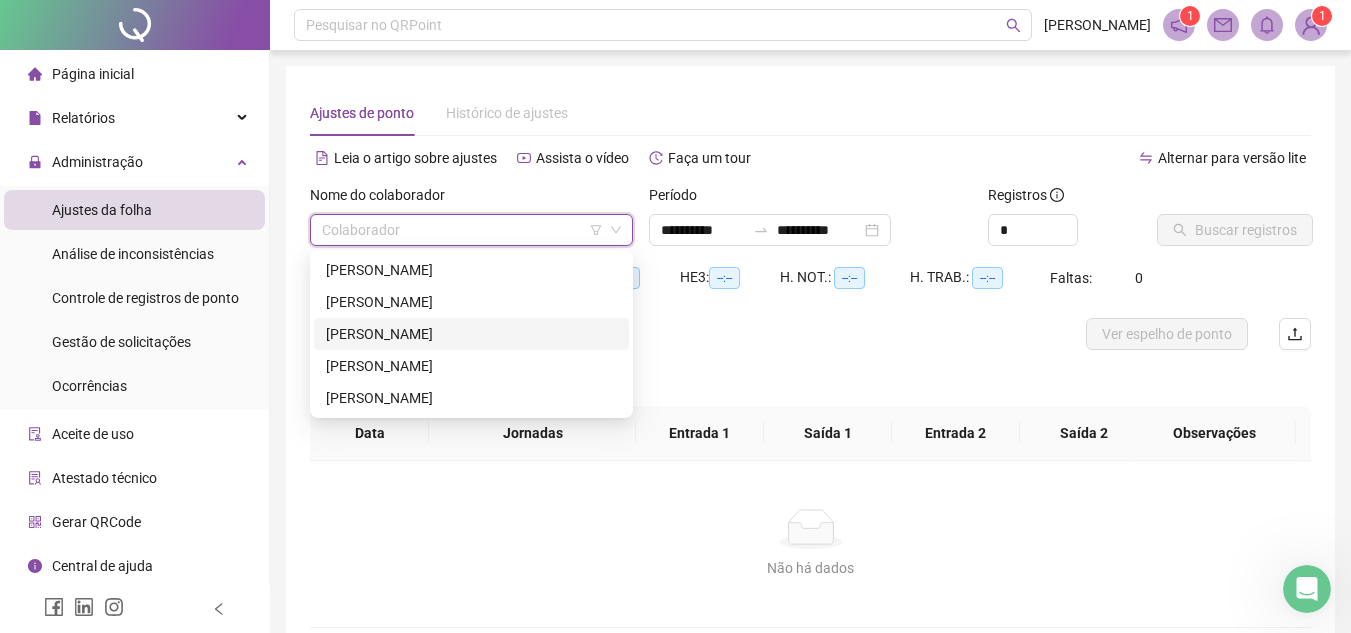 click on "[PERSON_NAME]" at bounding box center (471, 334) 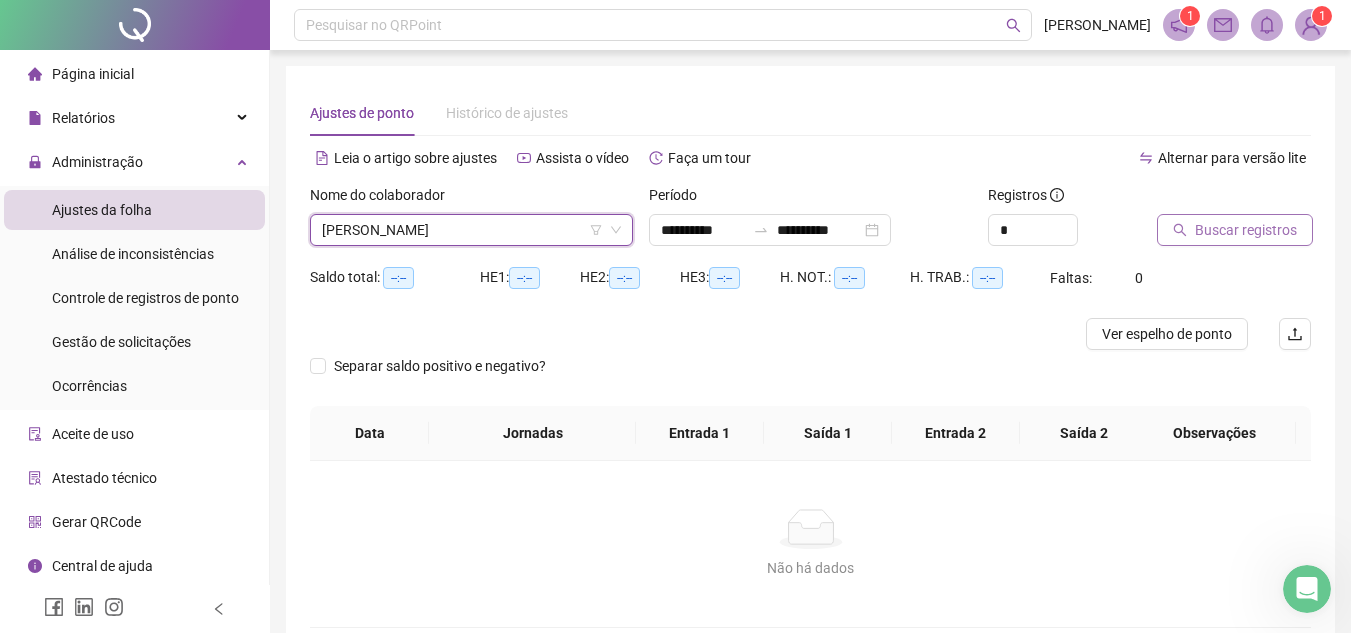 click on "Buscar registros" at bounding box center [1246, 230] 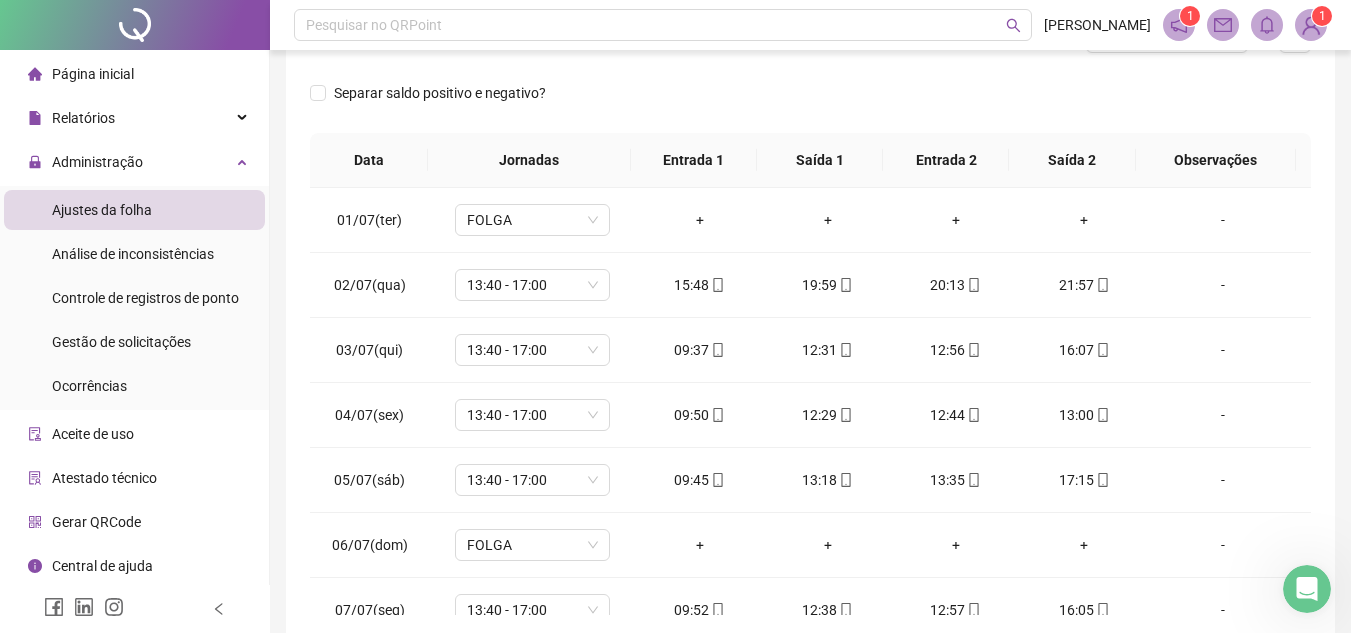 scroll, scrollTop: 300, scrollLeft: 0, axis: vertical 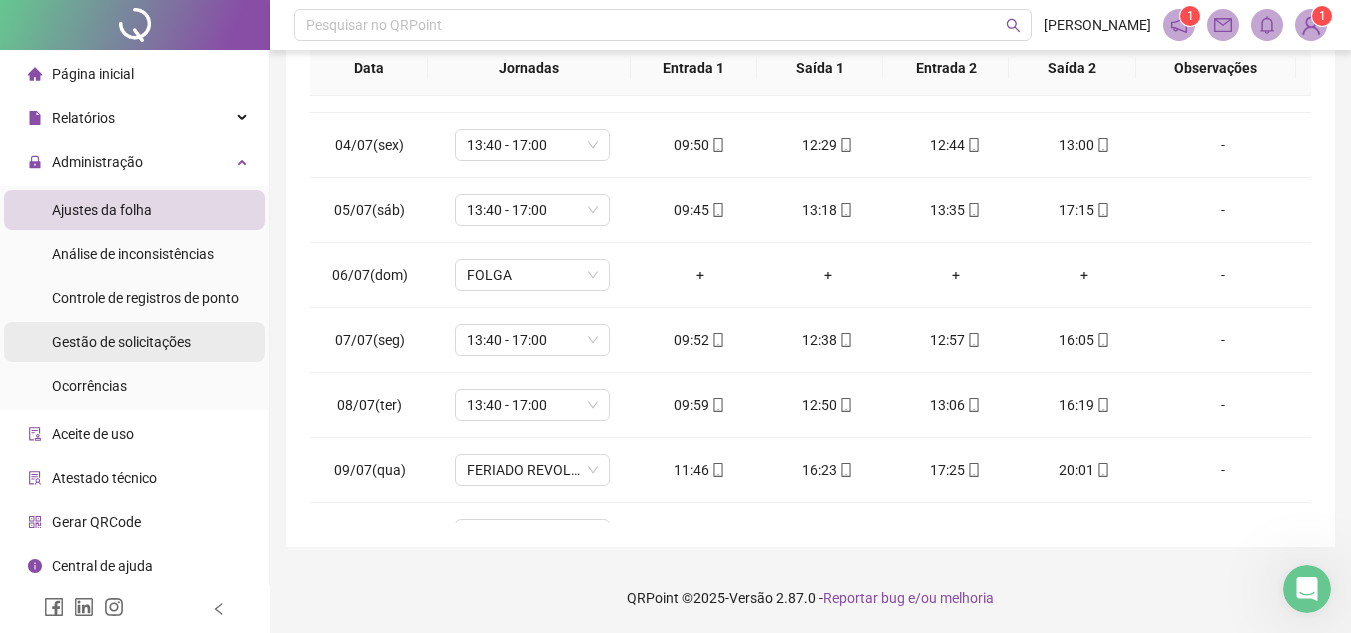 click on "Gestão de solicitações" at bounding box center [121, 342] 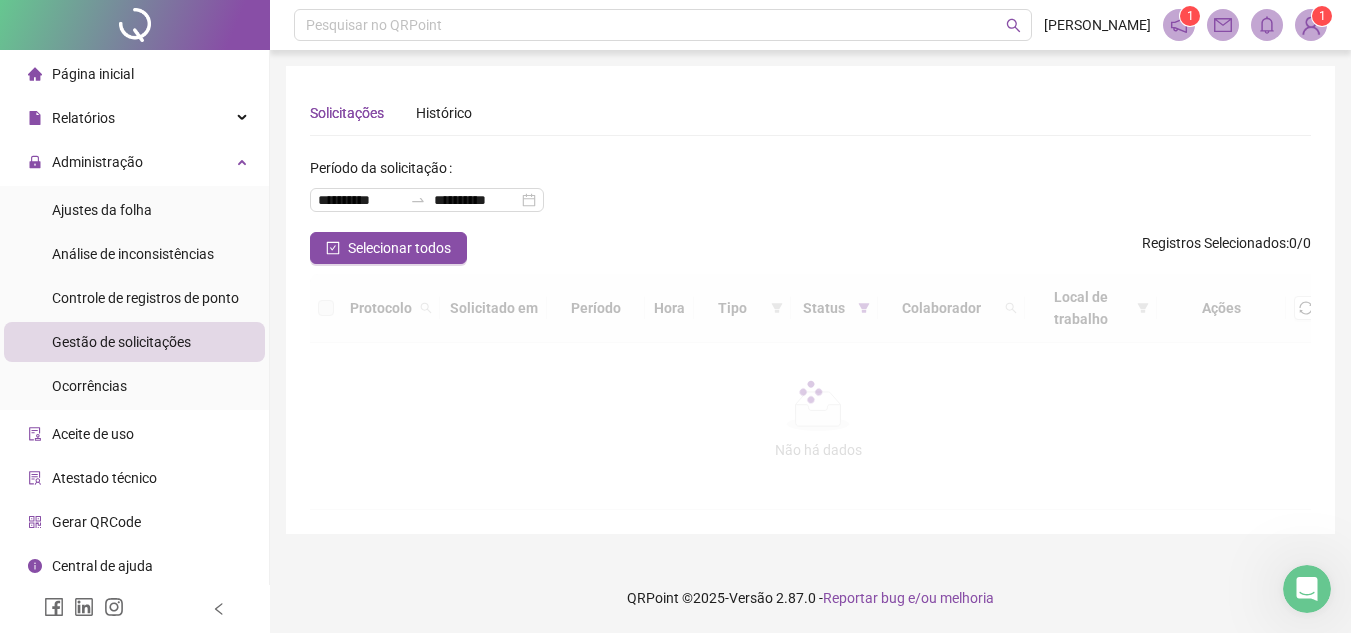scroll, scrollTop: 0, scrollLeft: 0, axis: both 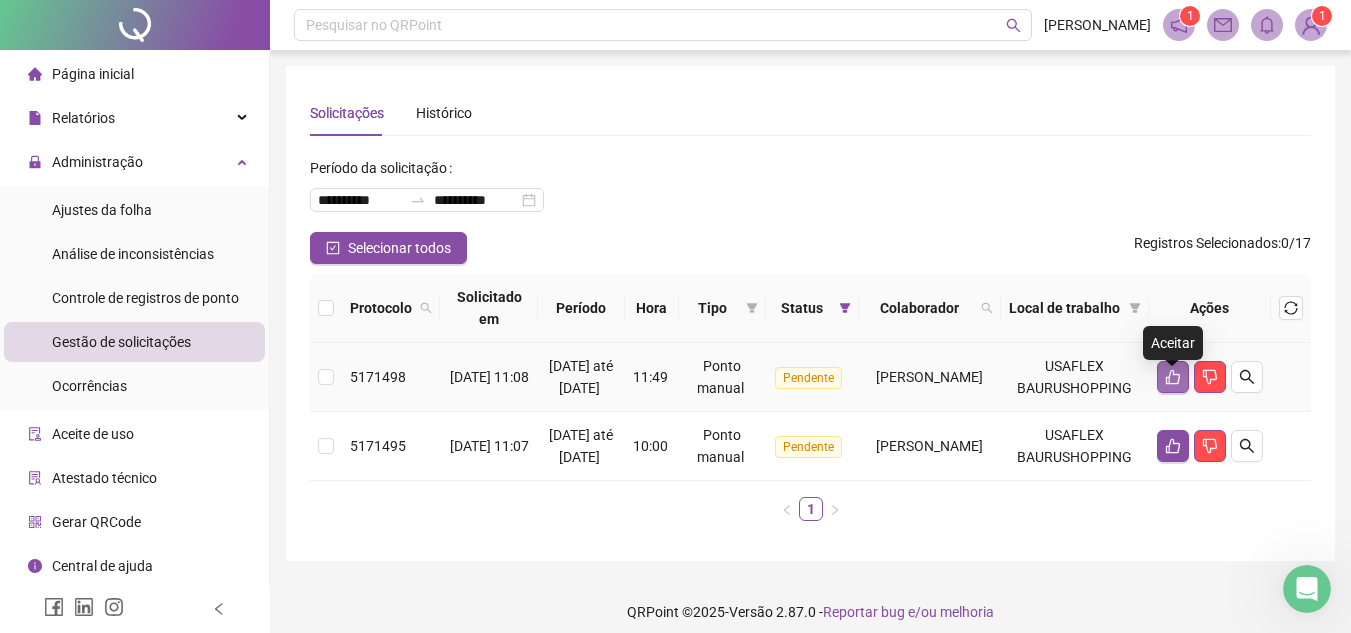 click 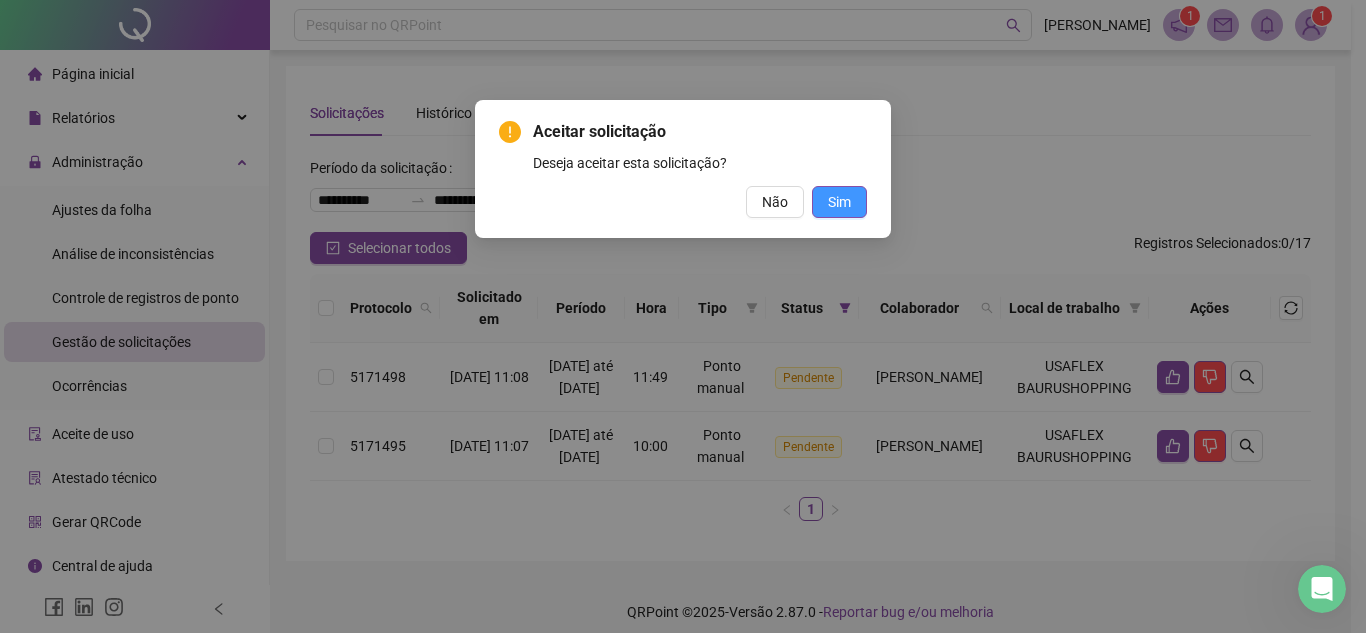 click on "Sim" at bounding box center [839, 202] 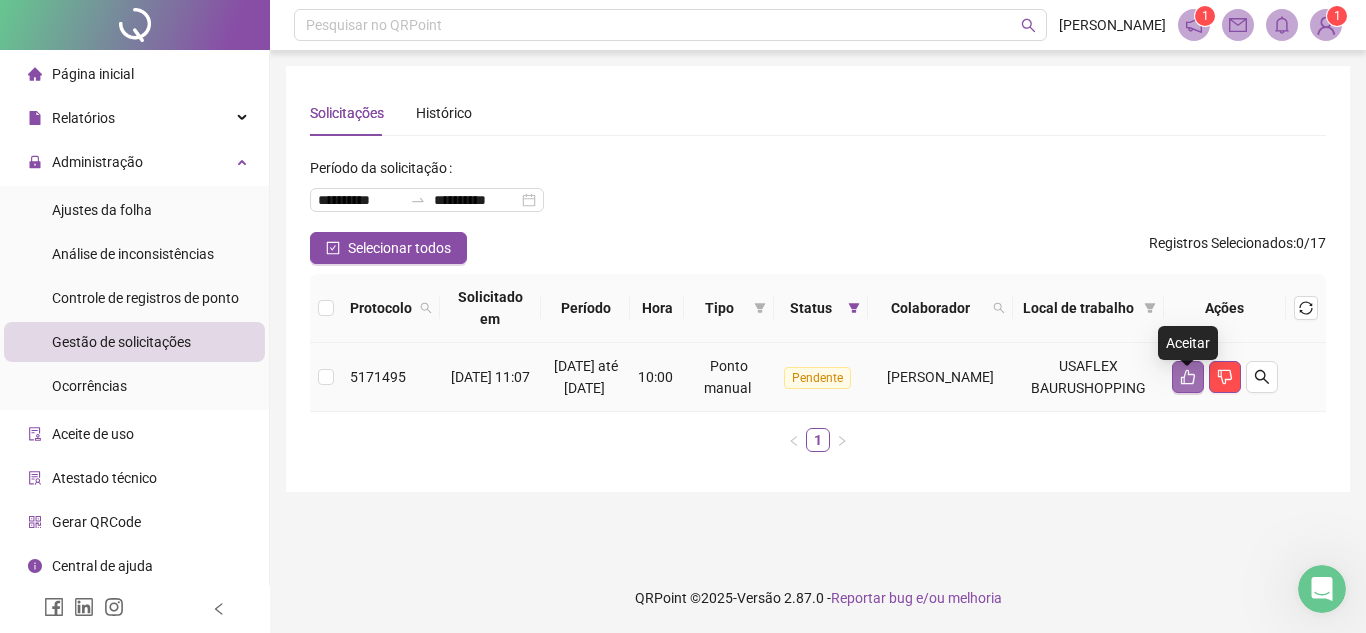 click at bounding box center (1188, 377) 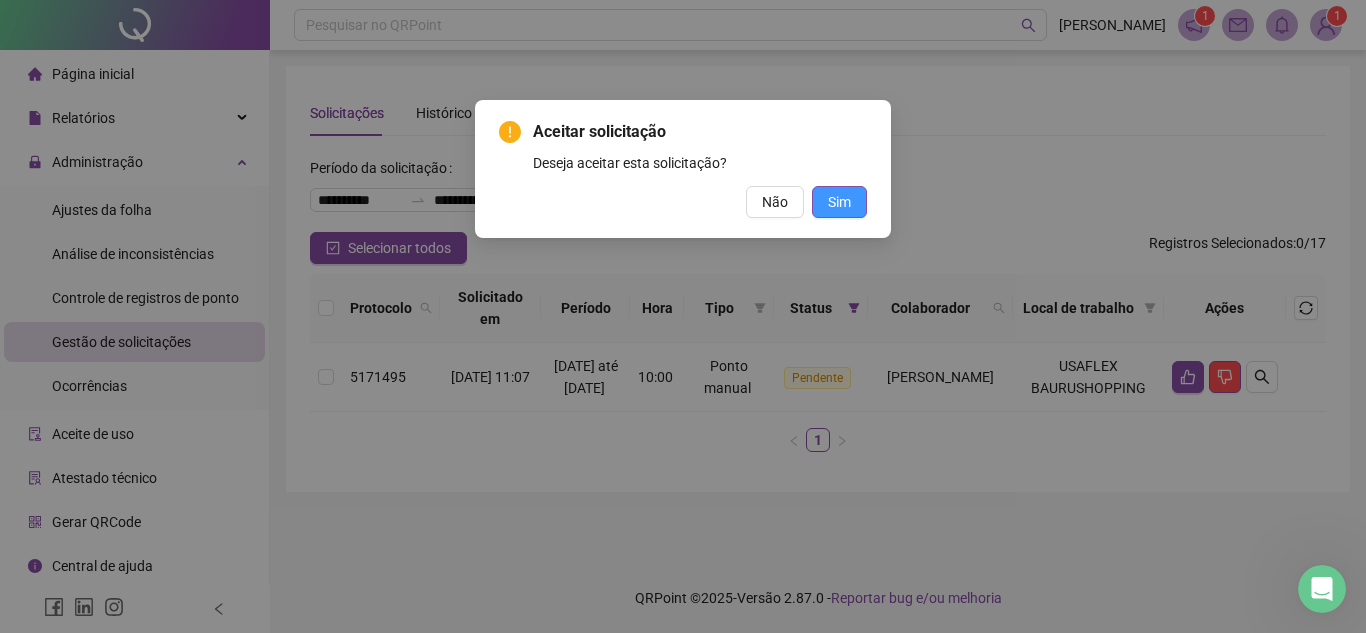 click on "Sim" at bounding box center (839, 202) 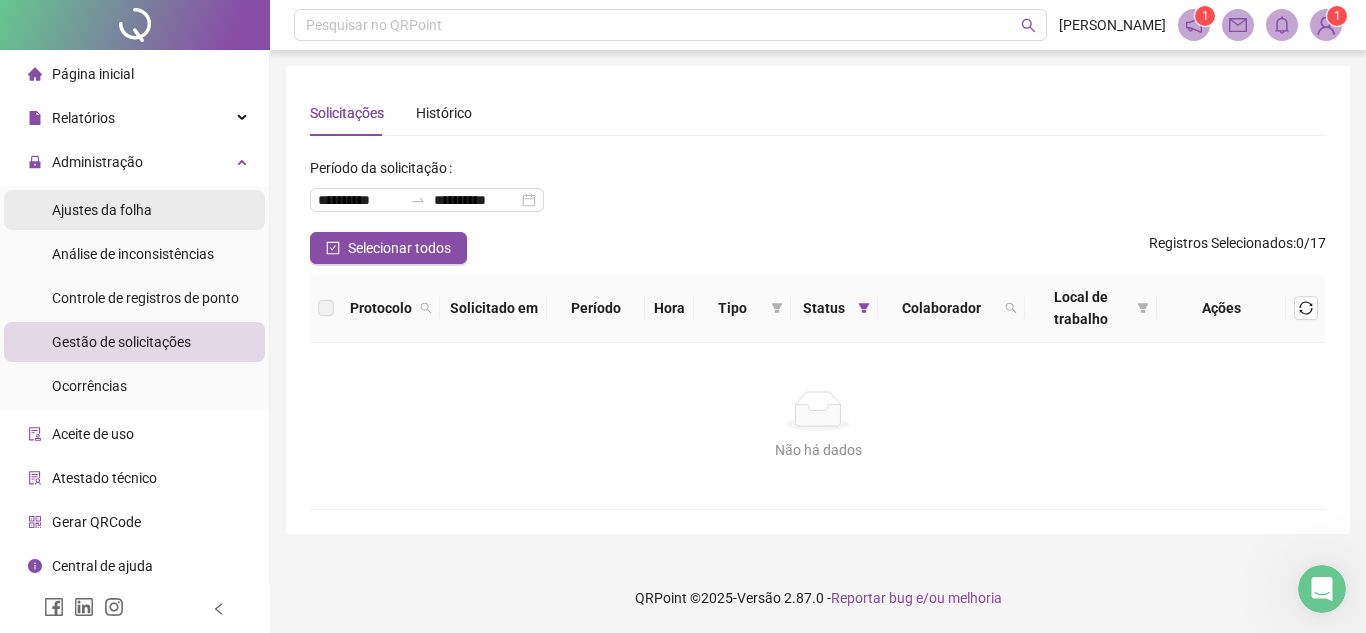 click on "Ajustes da folha" at bounding box center [102, 210] 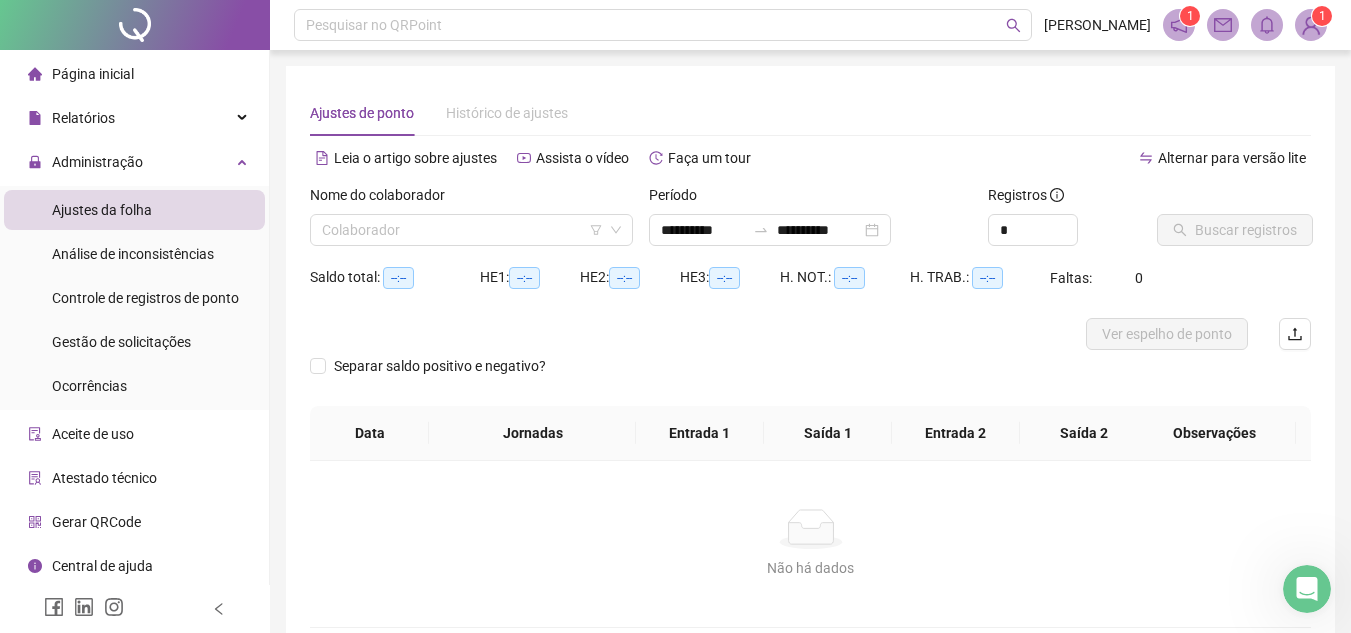 type on "**********" 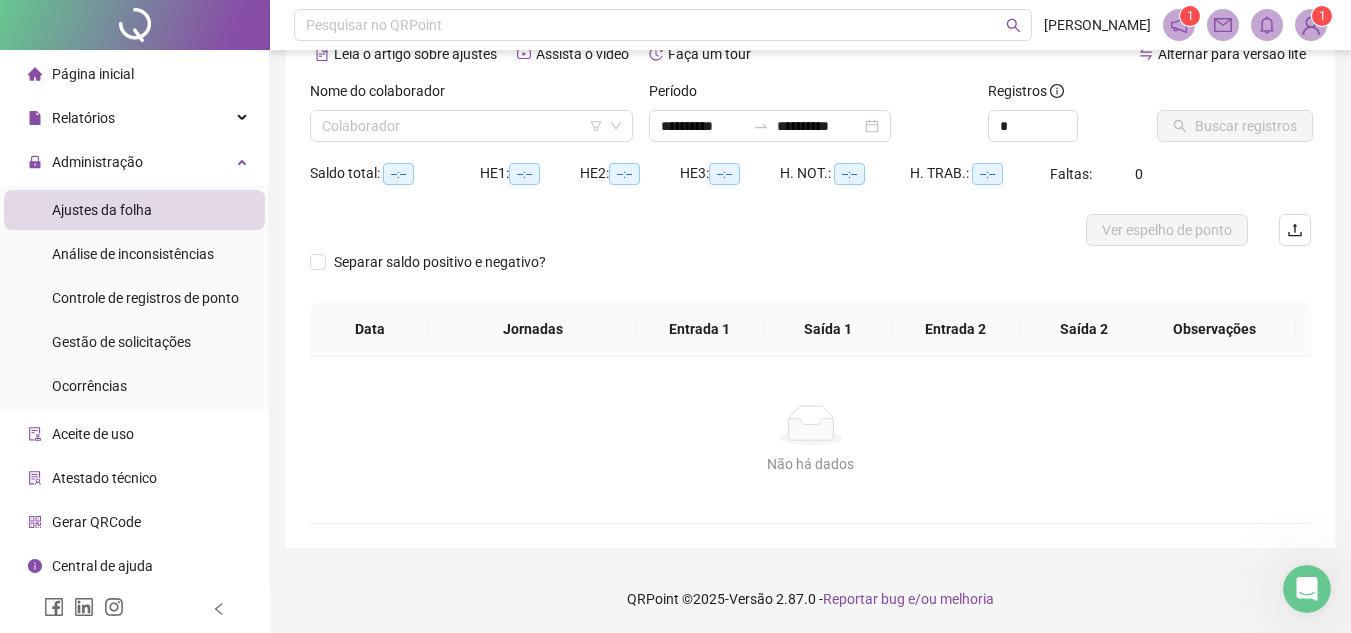 scroll, scrollTop: 105, scrollLeft: 0, axis: vertical 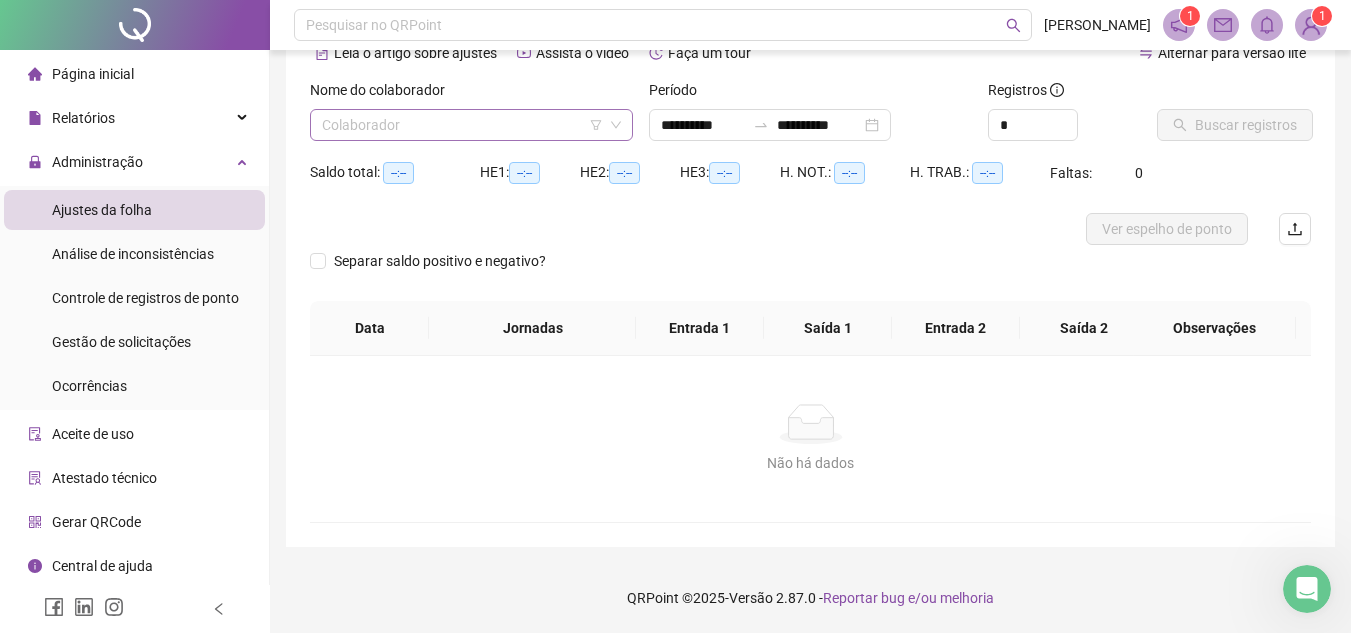 click at bounding box center [465, 125] 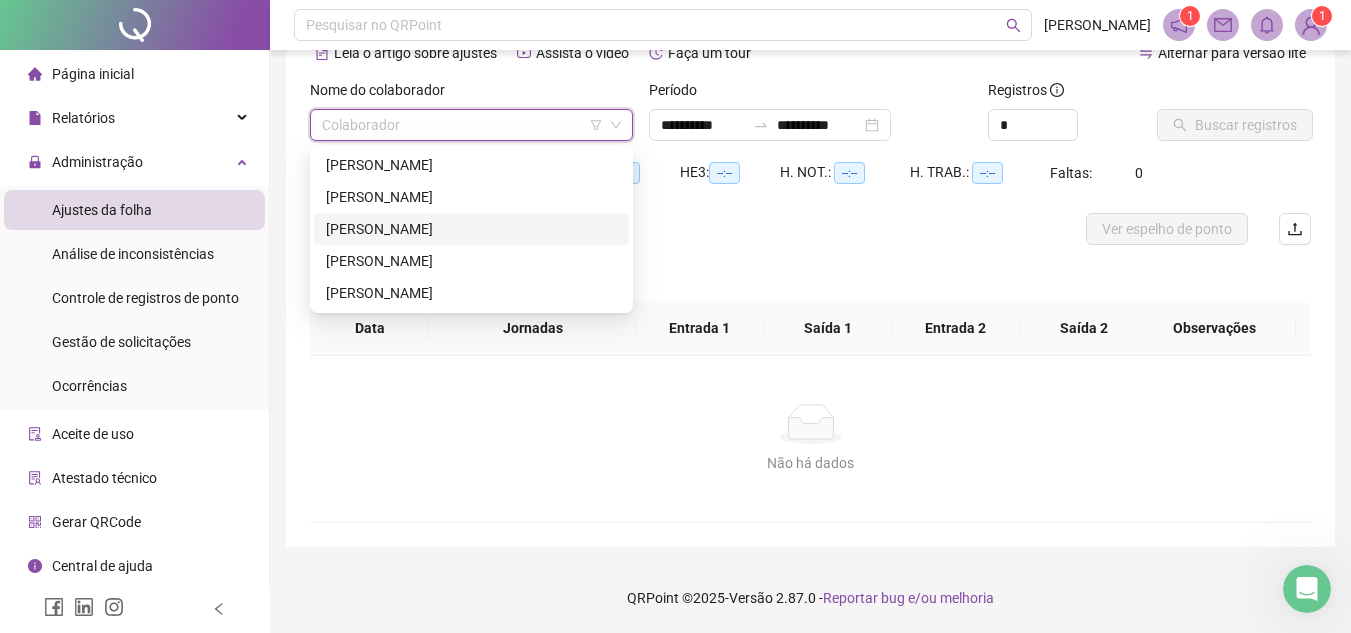 click on "[PERSON_NAME]" at bounding box center (471, 229) 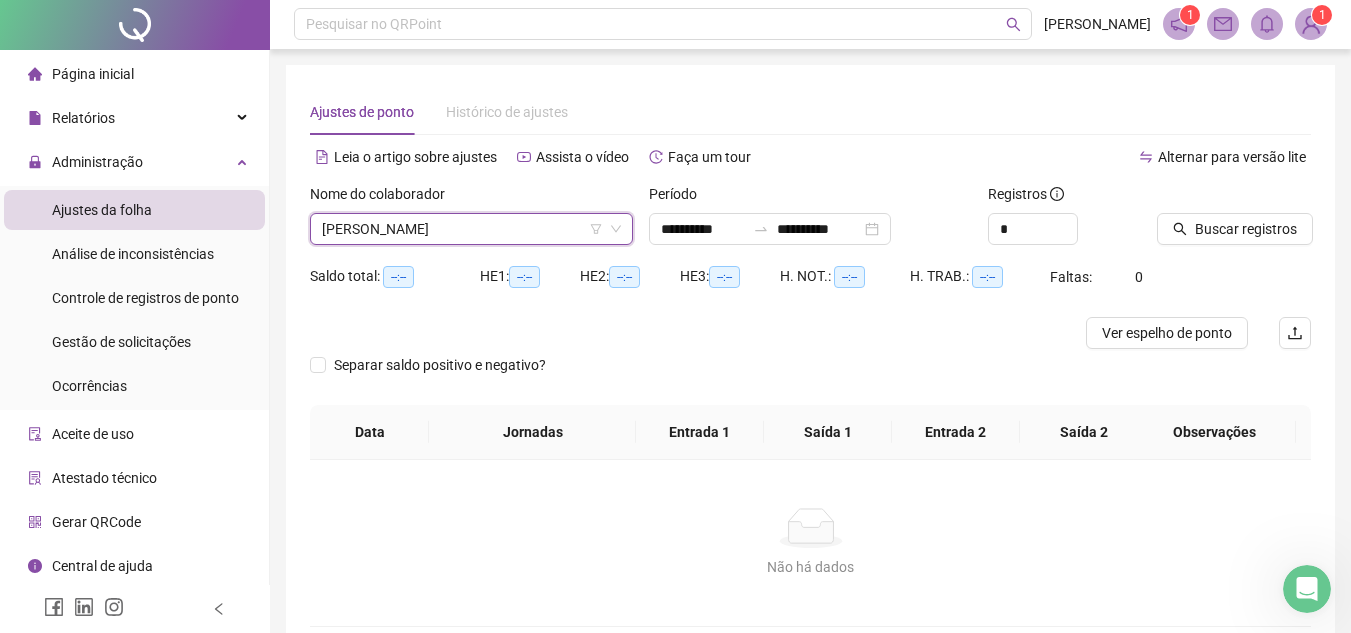 scroll, scrollTop: 0, scrollLeft: 0, axis: both 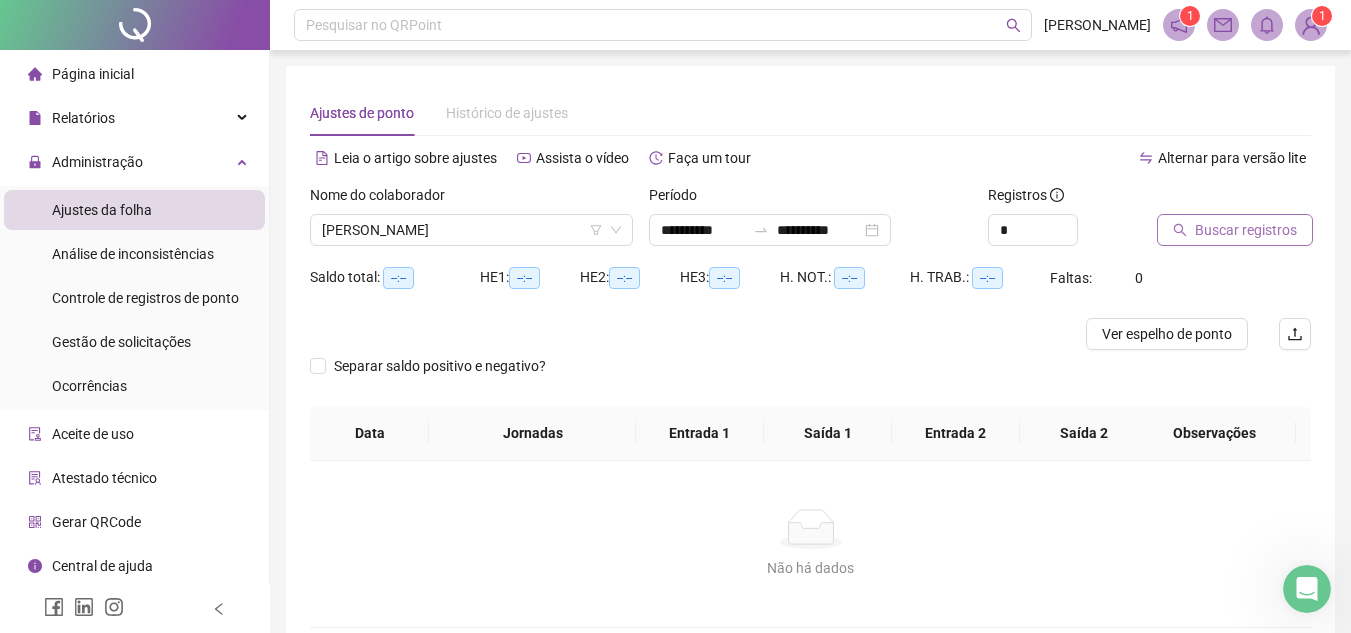 click on "Buscar registros" at bounding box center (1246, 230) 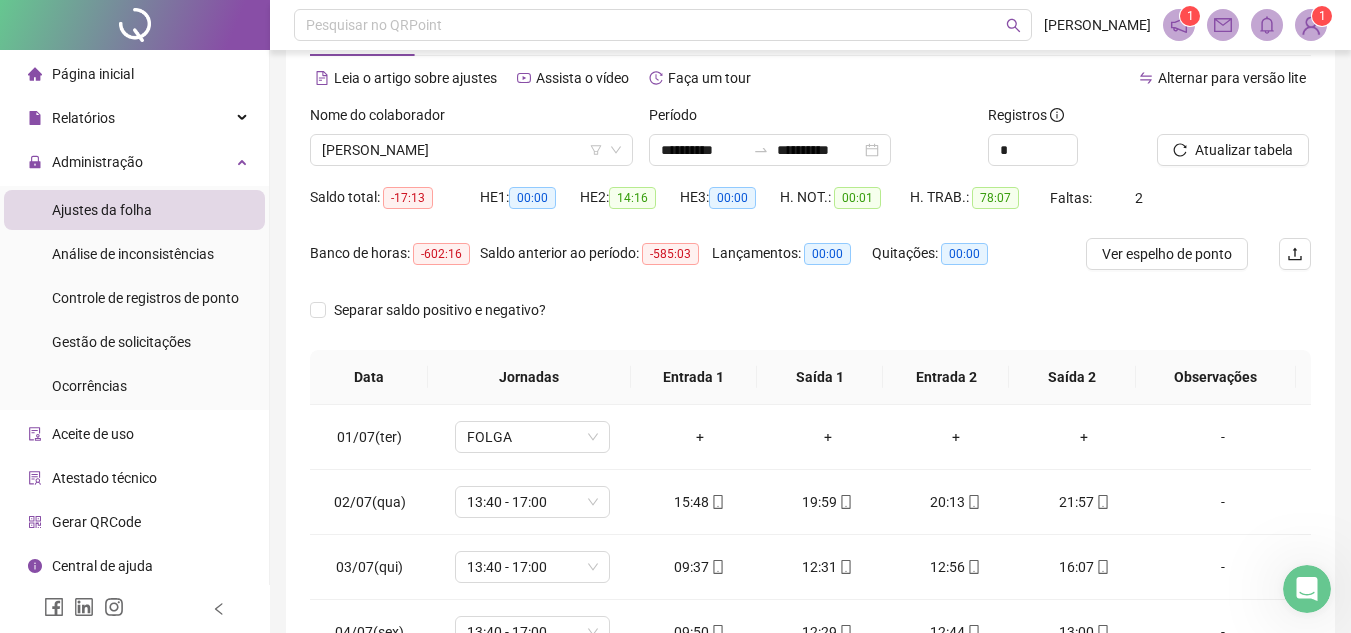 scroll, scrollTop: 100, scrollLeft: 0, axis: vertical 